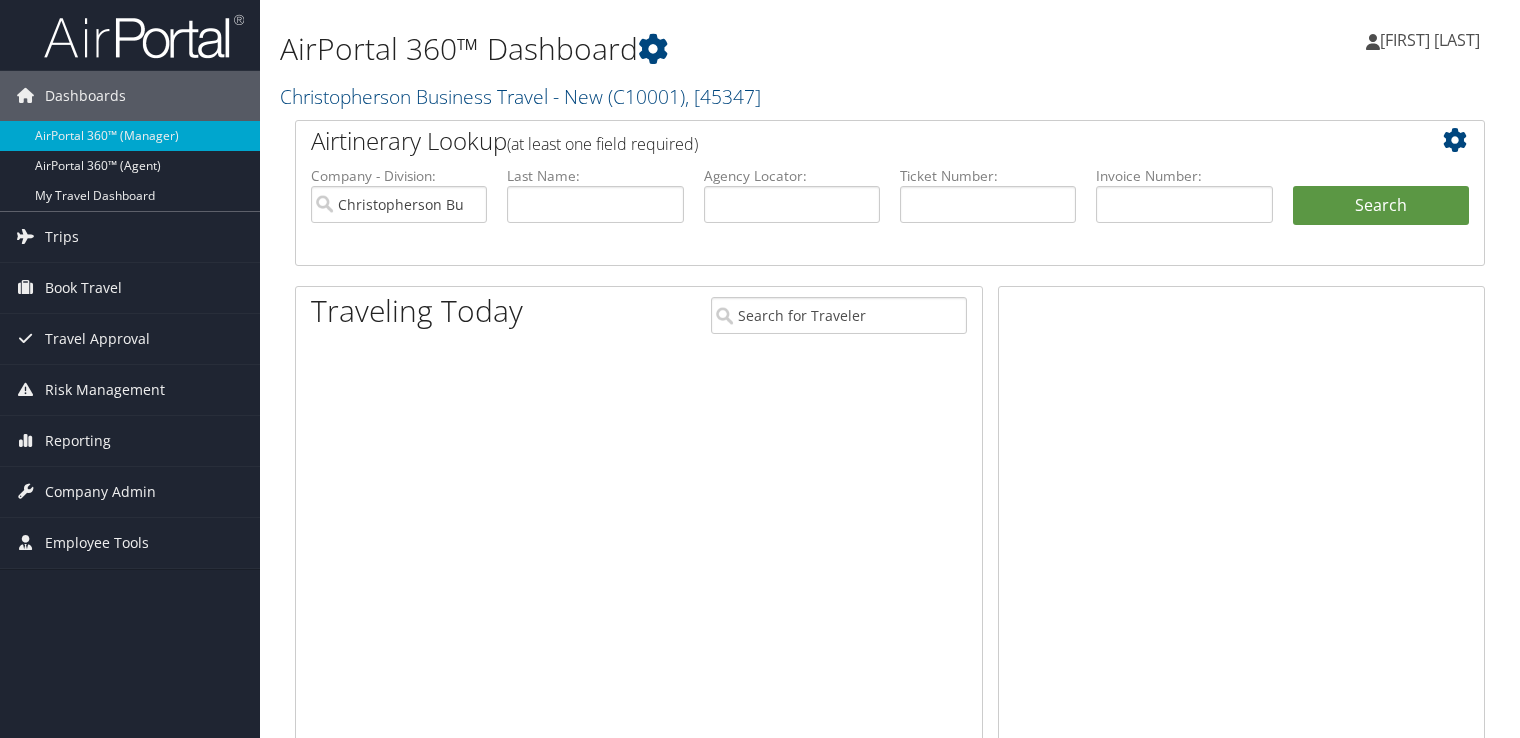 scroll, scrollTop: 0, scrollLeft: 0, axis: both 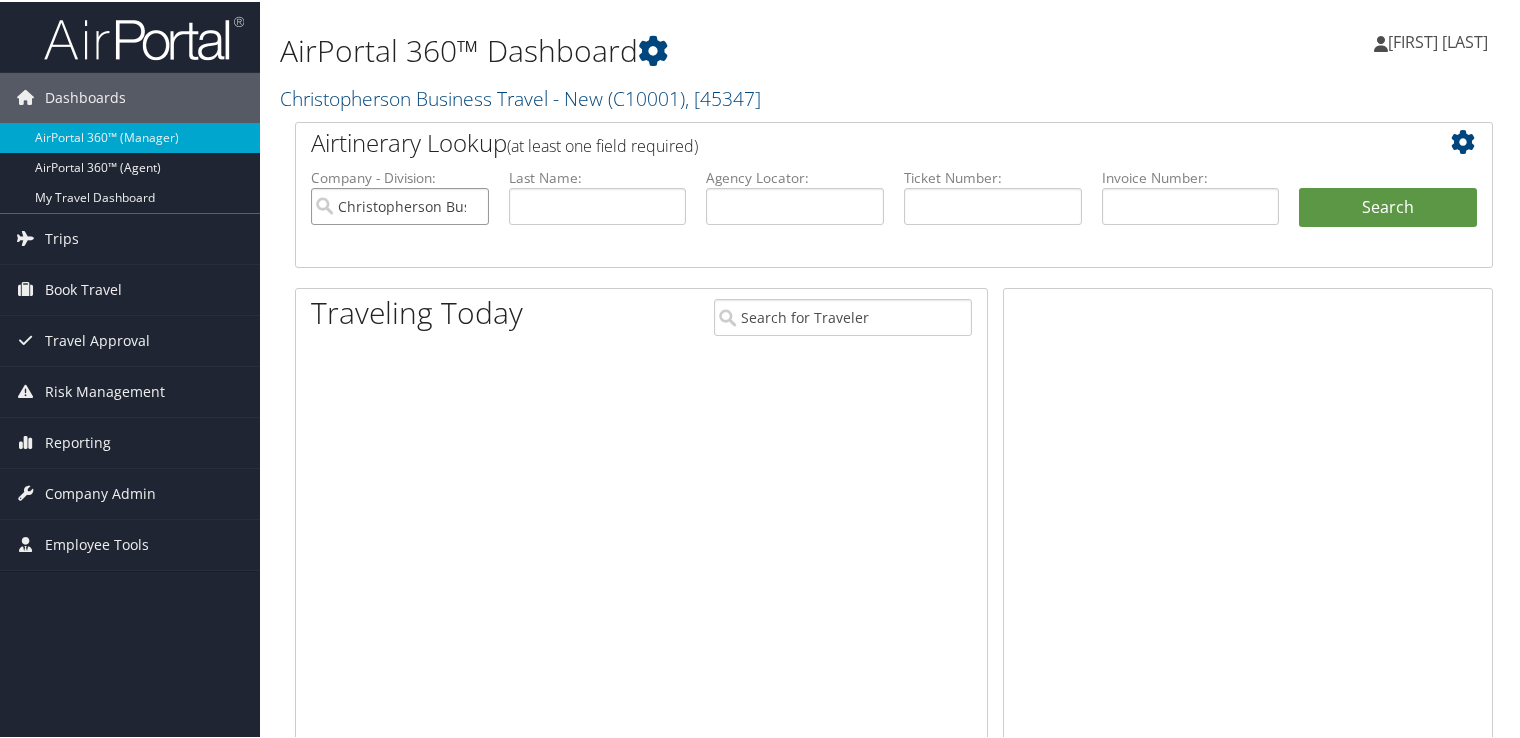 click on "Christopherson Business Travel - New" at bounding box center [400, 204] 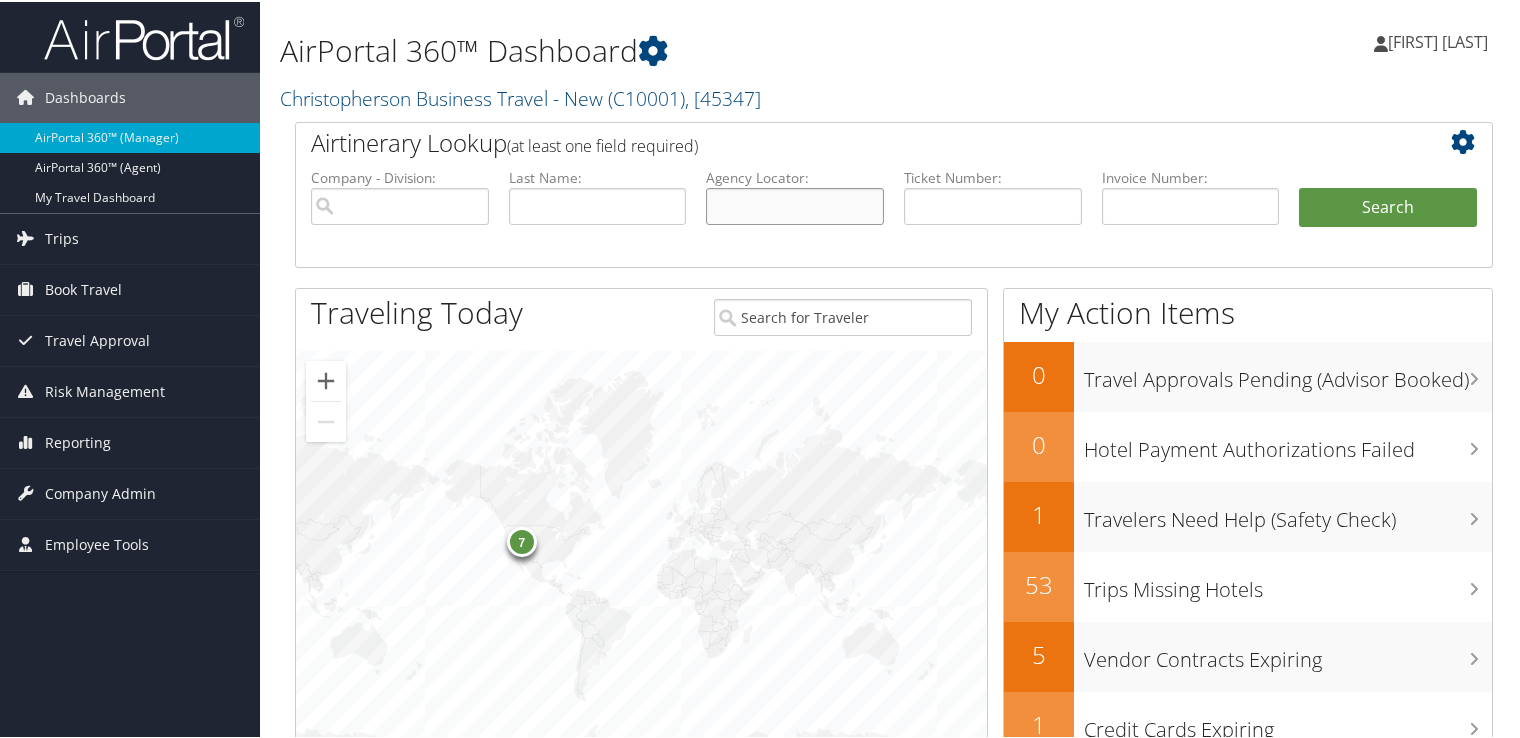 click at bounding box center [795, 204] 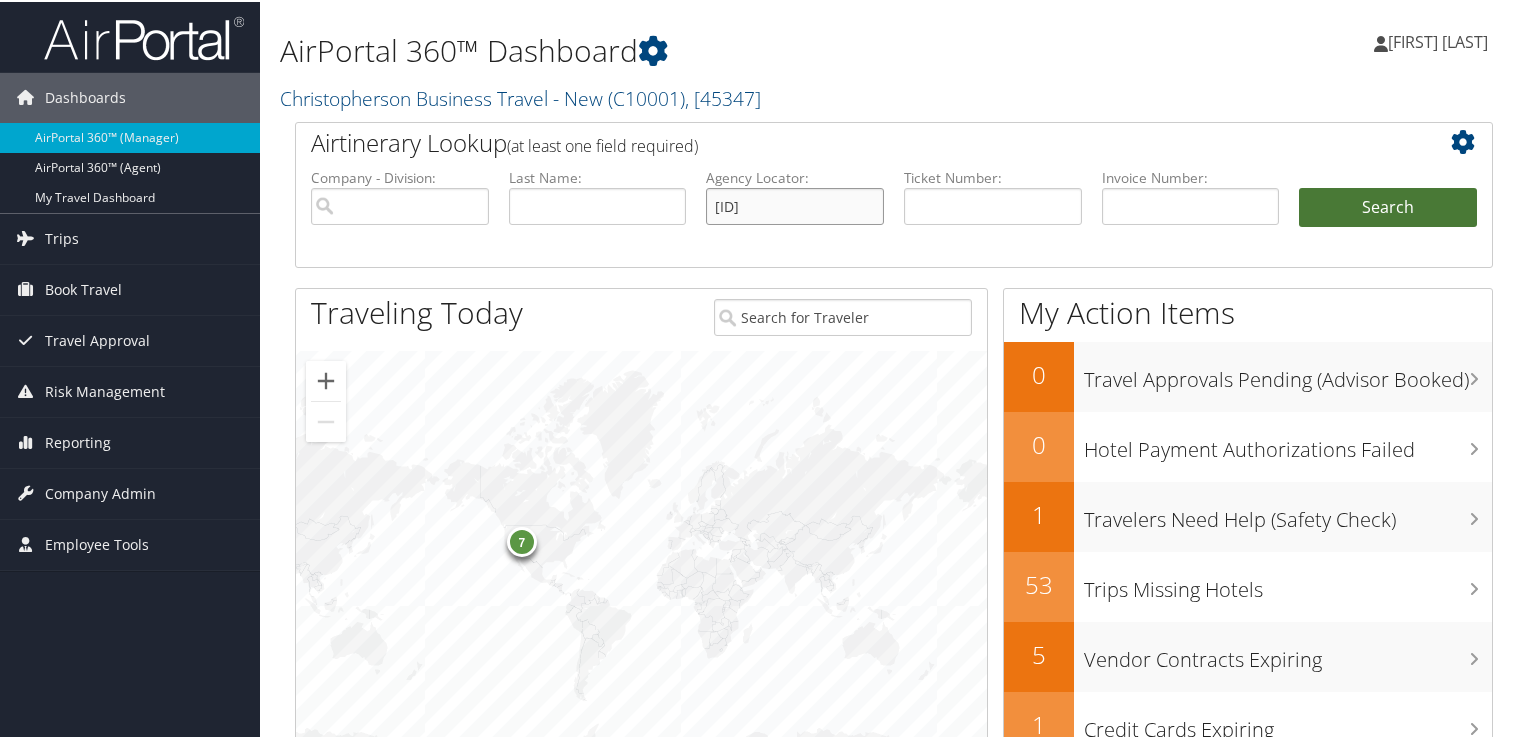 type on "C6XDB7" 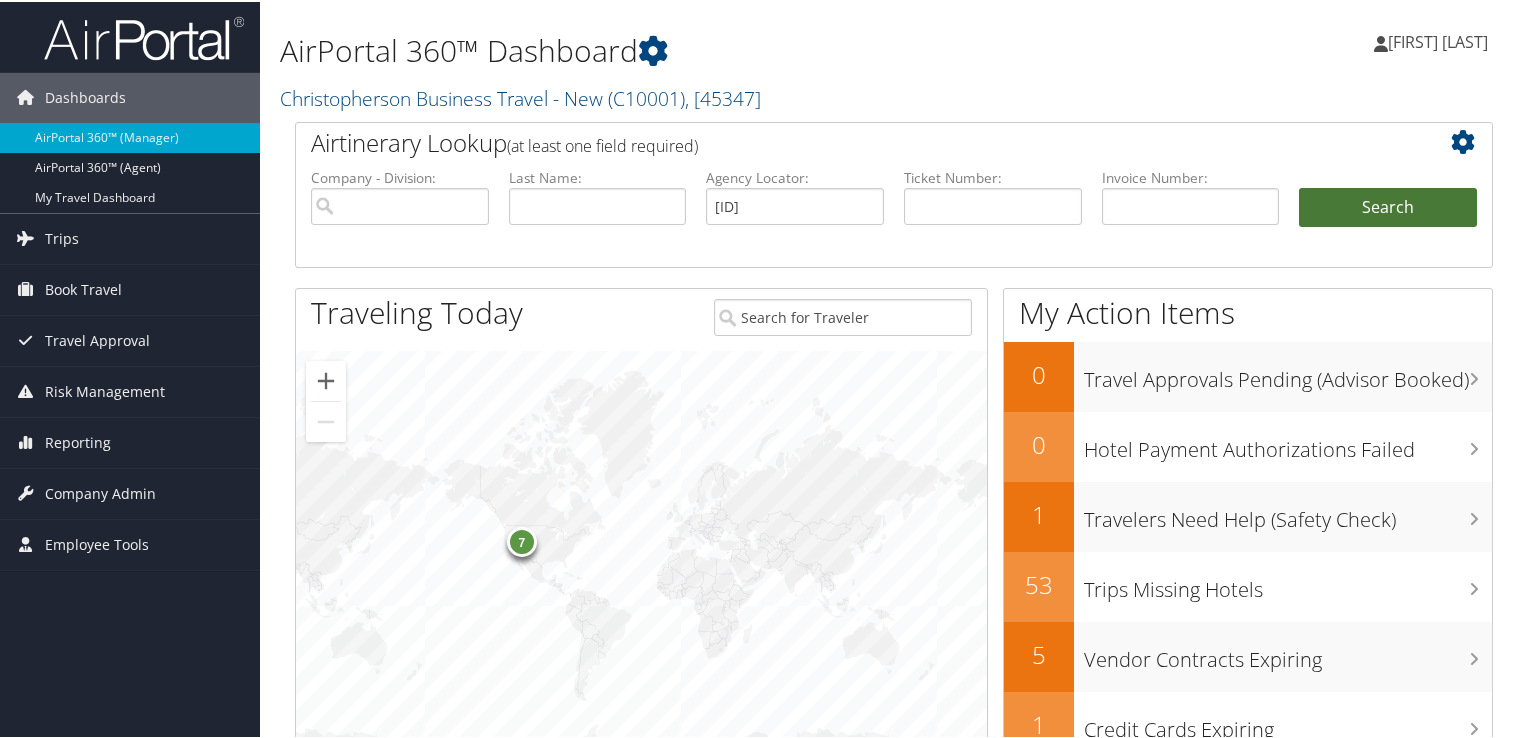click on "Search" at bounding box center (1388, 206) 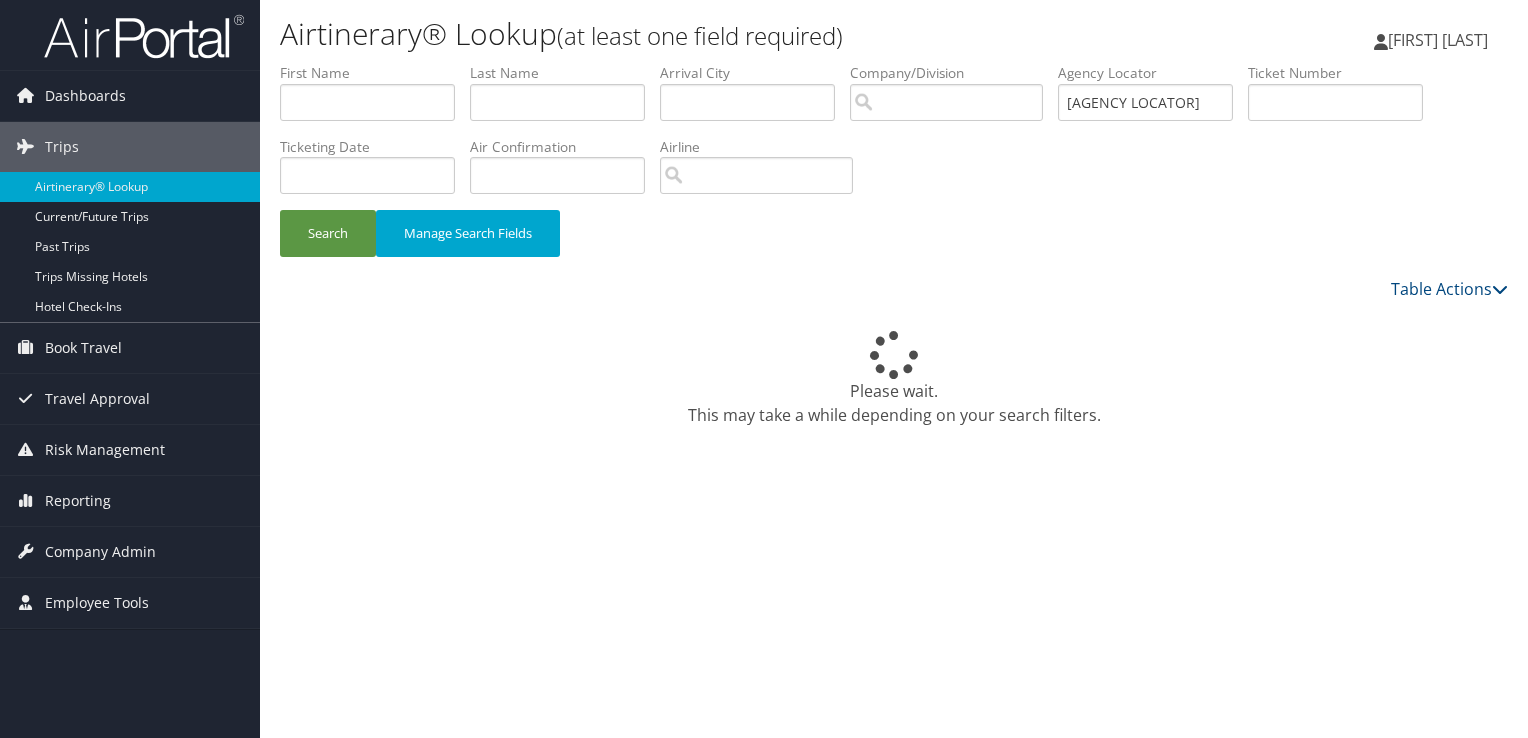 scroll, scrollTop: 0, scrollLeft: 0, axis: both 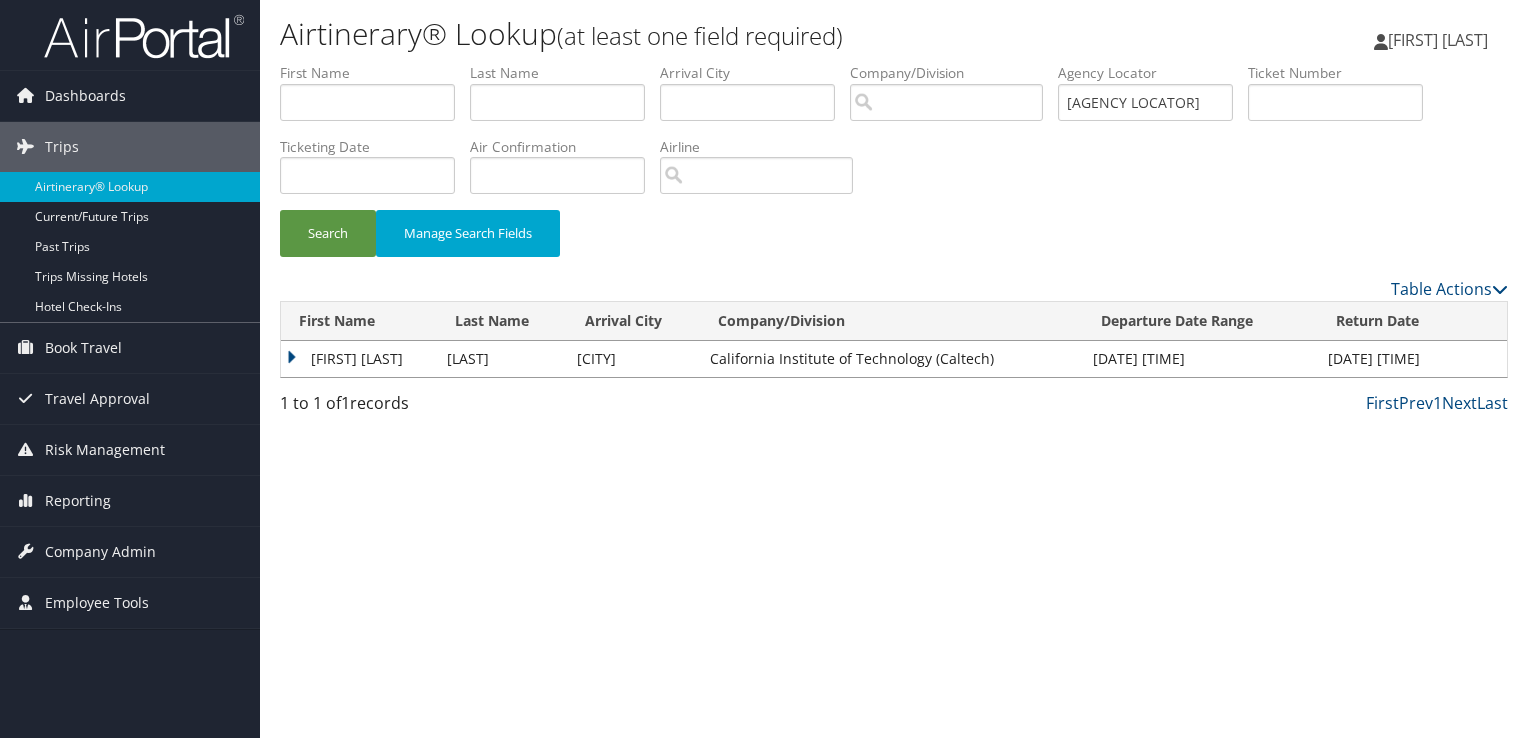 click on "[FIRST] [LAST]" at bounding box center (359, 359) 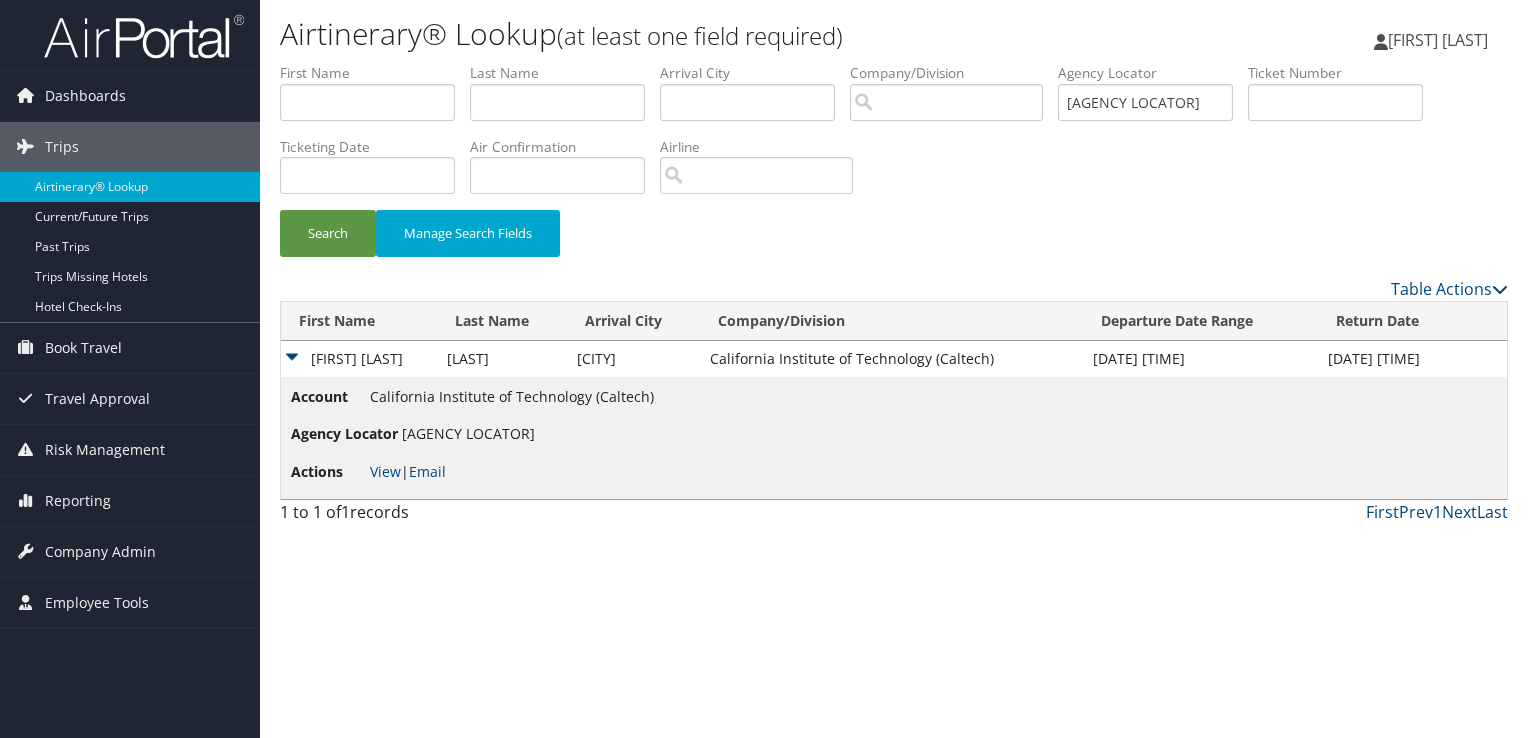 click on "Actions" at bounding box center [328, 472] 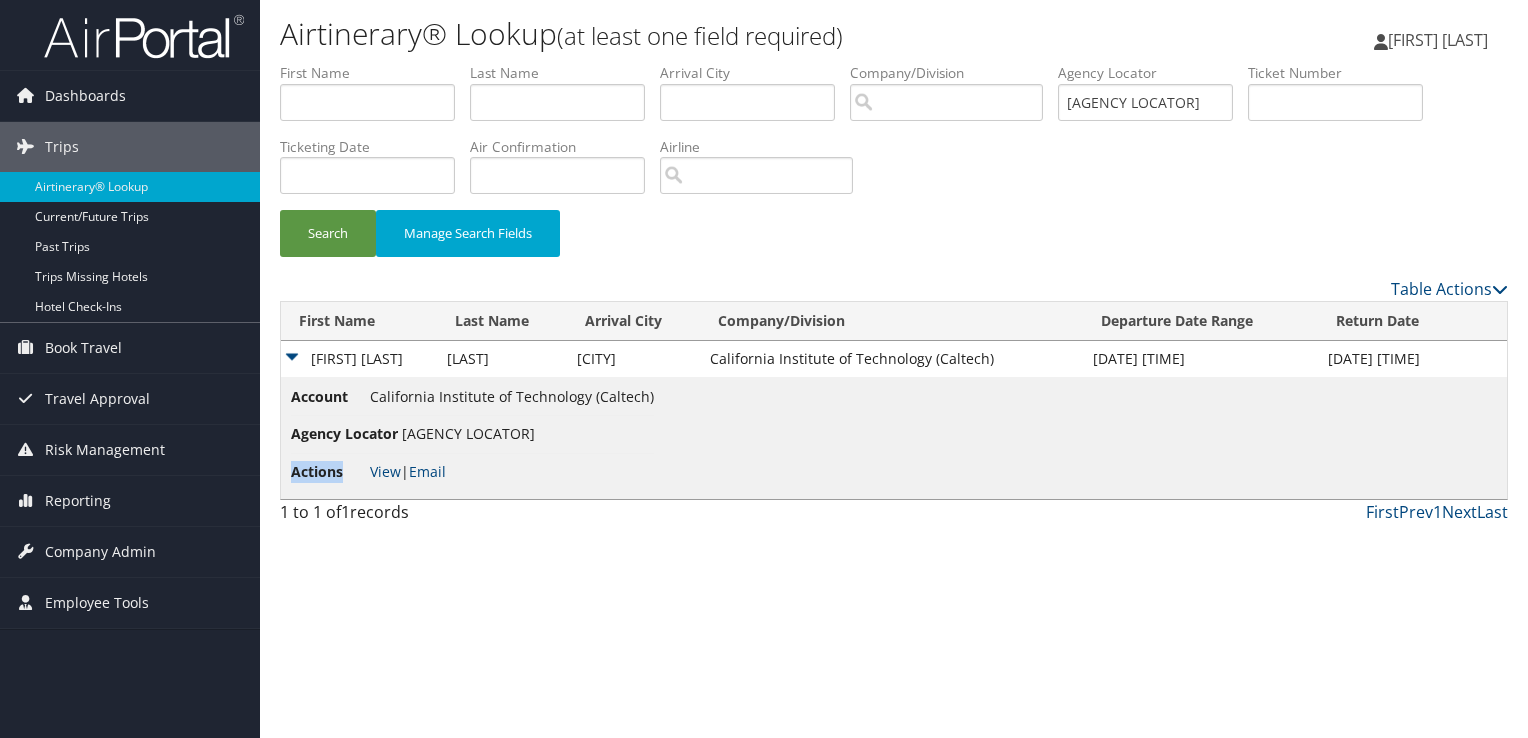 click on "Actions   View  |  Email" at bounding box center [472, 472] 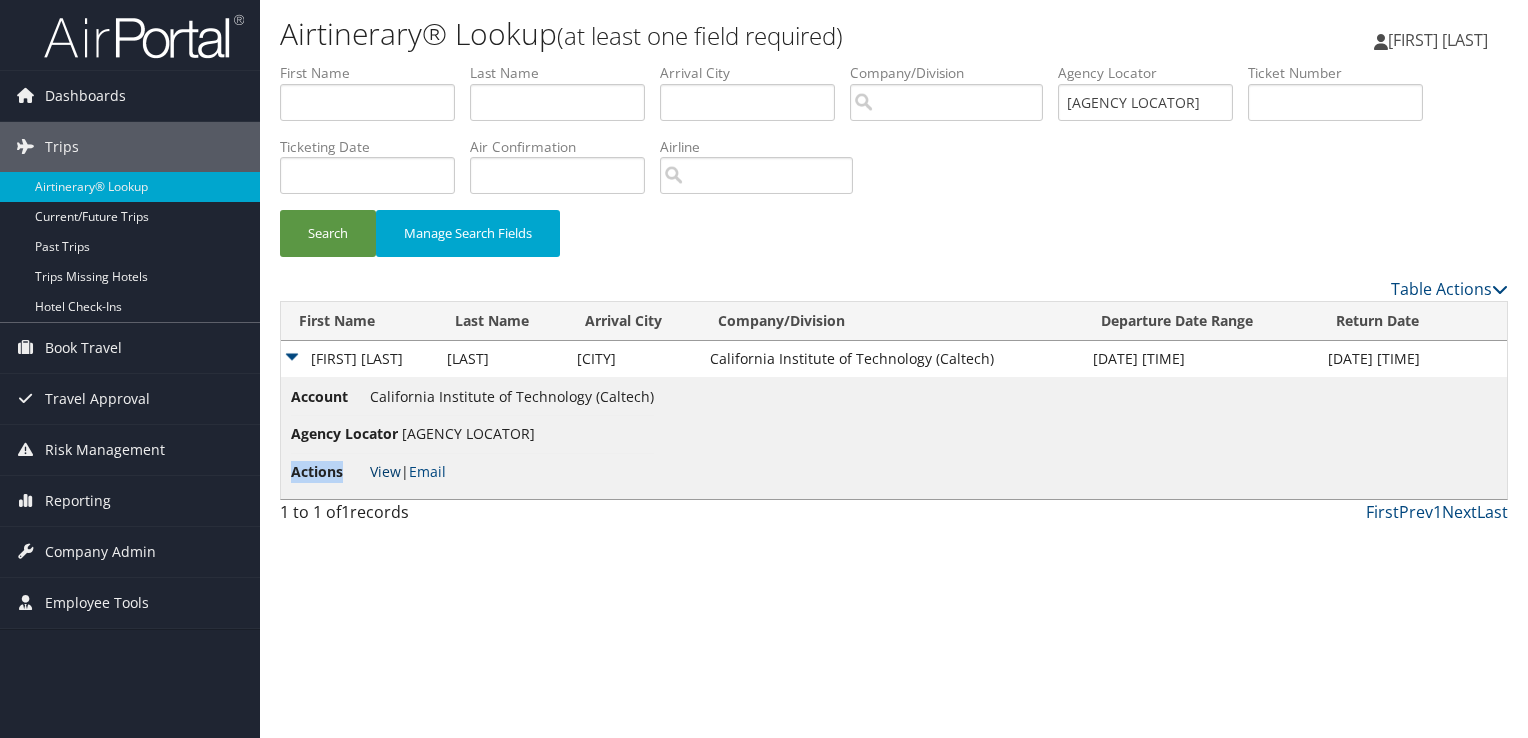 drag, startPoint x: 365, startPoint y: 479, endPoint x: 387, endPoint y: 476, distance: 22.203604 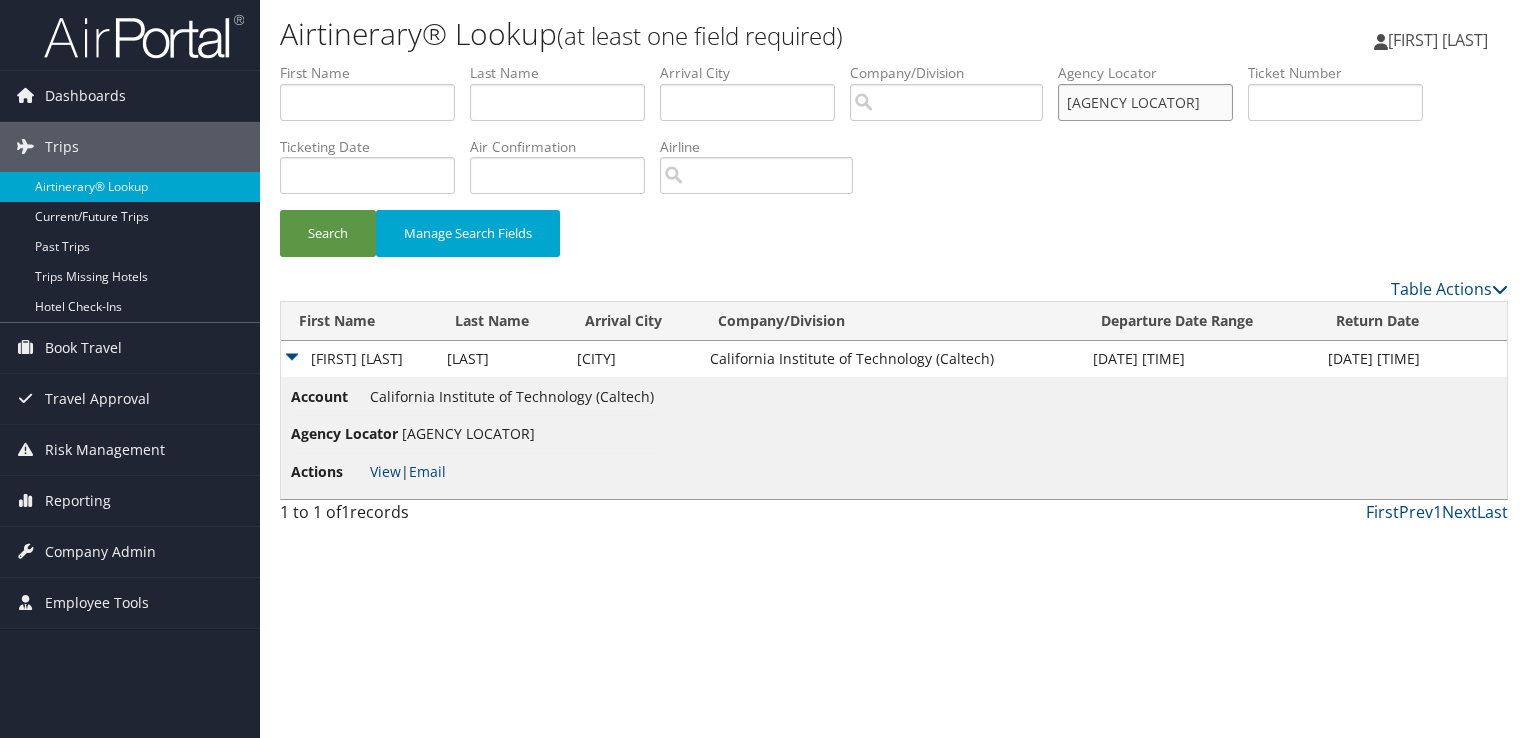 drag, startPoint x: 1125, startPoint y: 100, endPoint x: 956, endPoint y: 121, distance: 170.29973 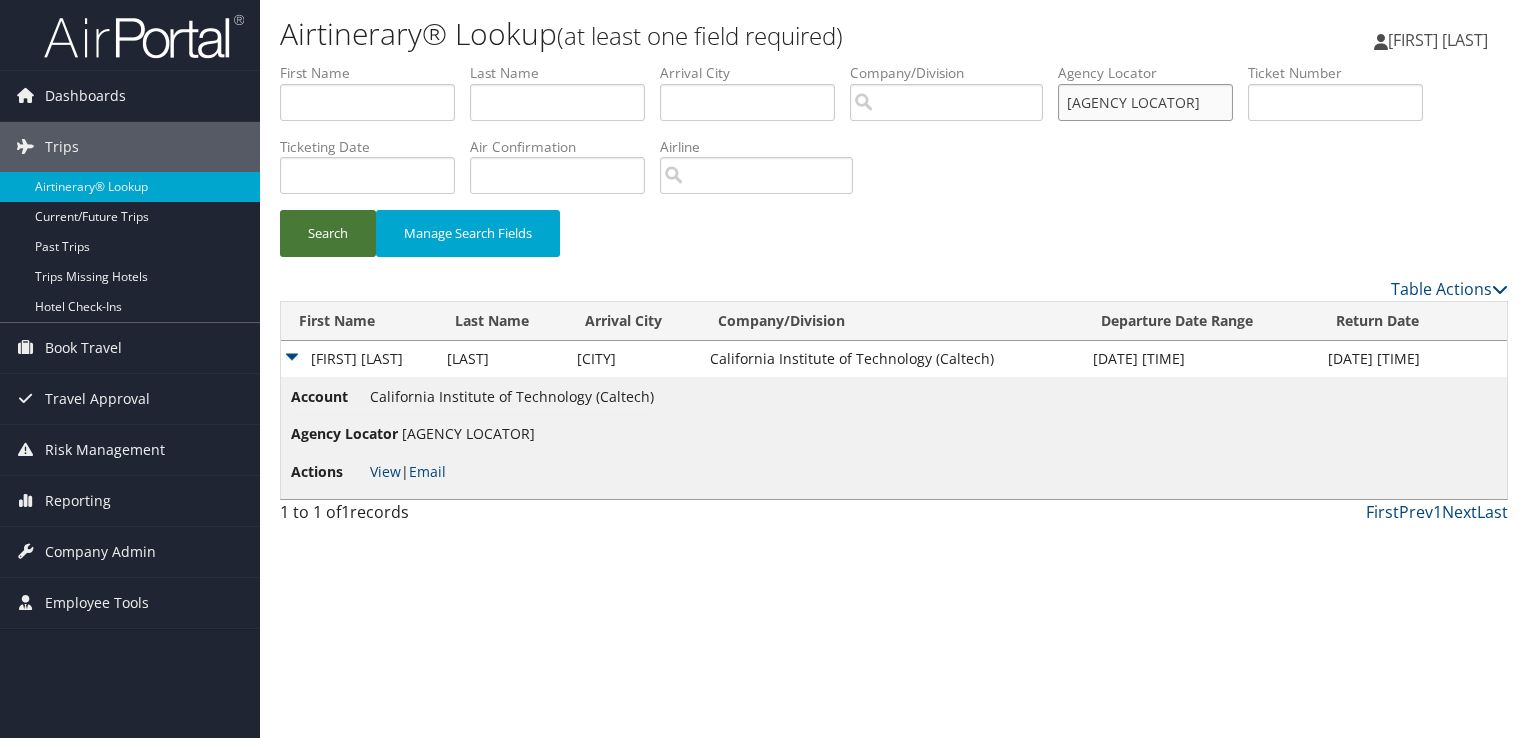 type on "C6Y4MQ" 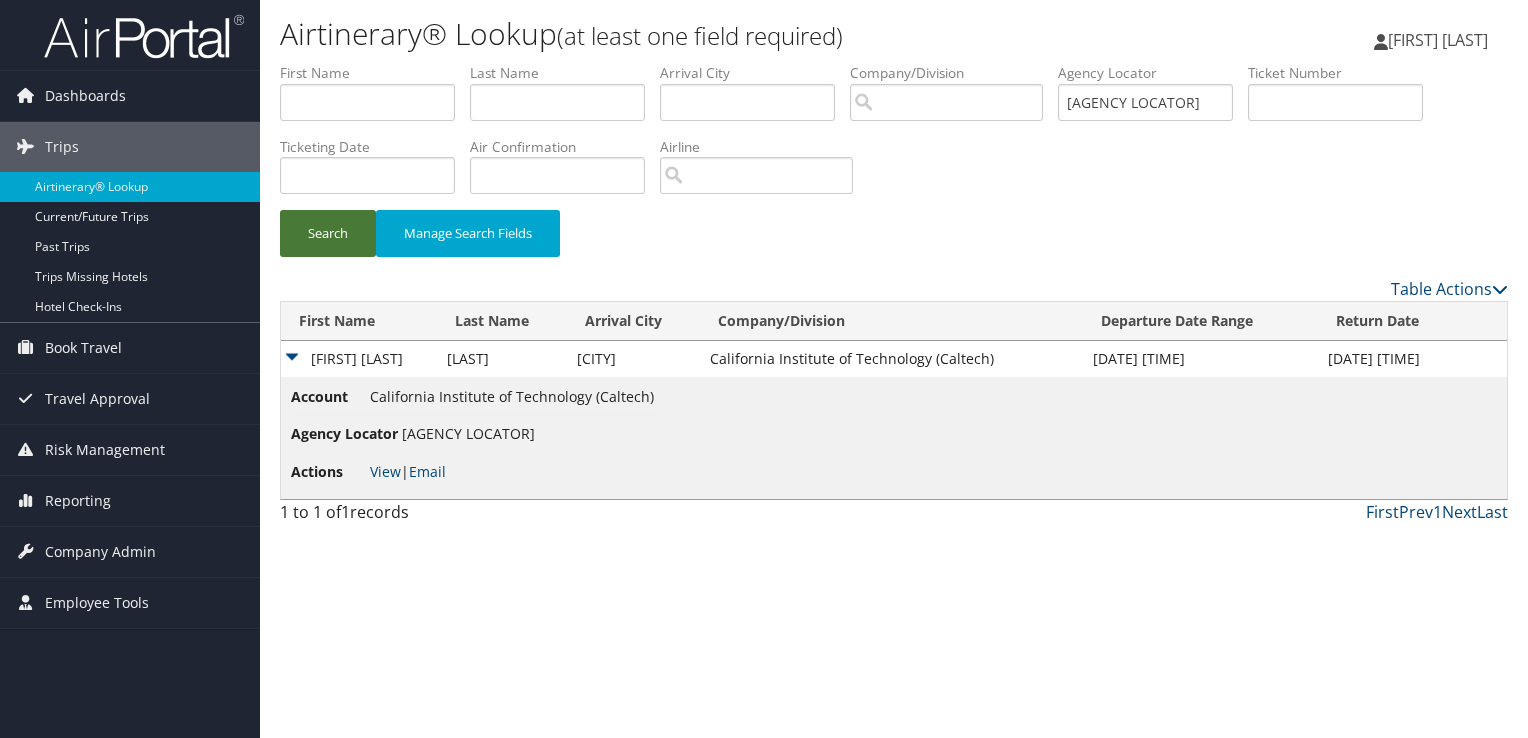 click on "Search" at bounding box center (328, 233) 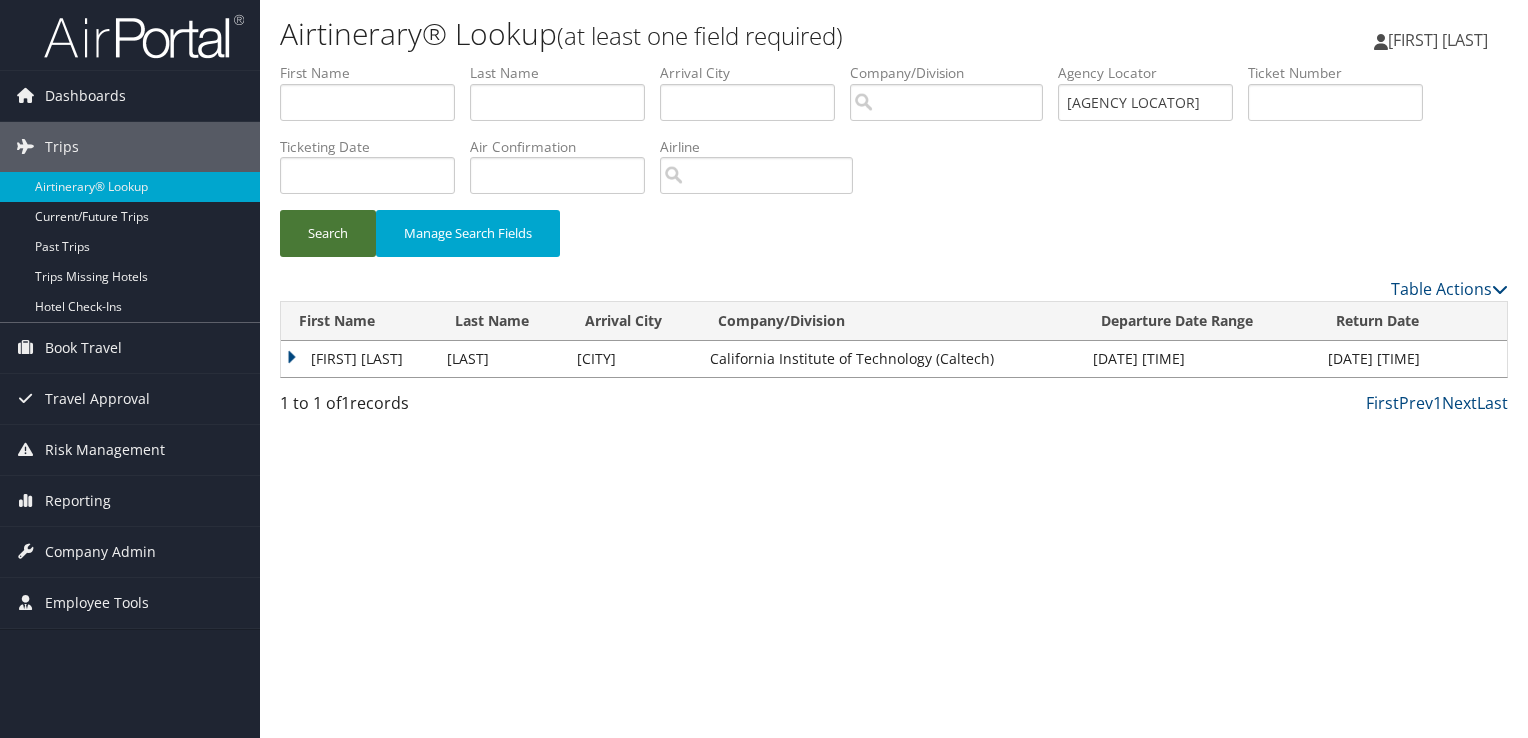 click on "Search" at bounding box center [328, 233] 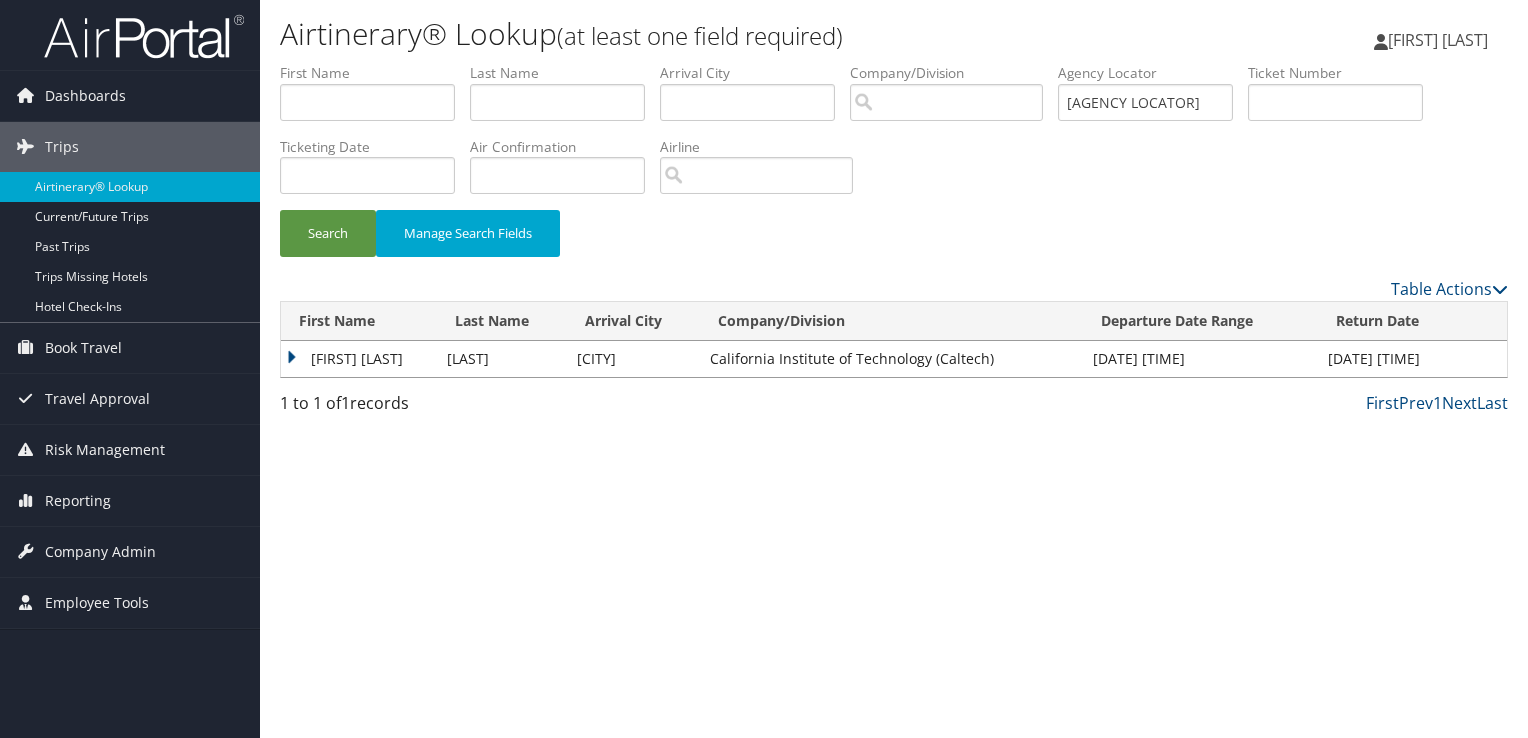 click on "LUKE THEODORE" at bounding box center [359, 359] 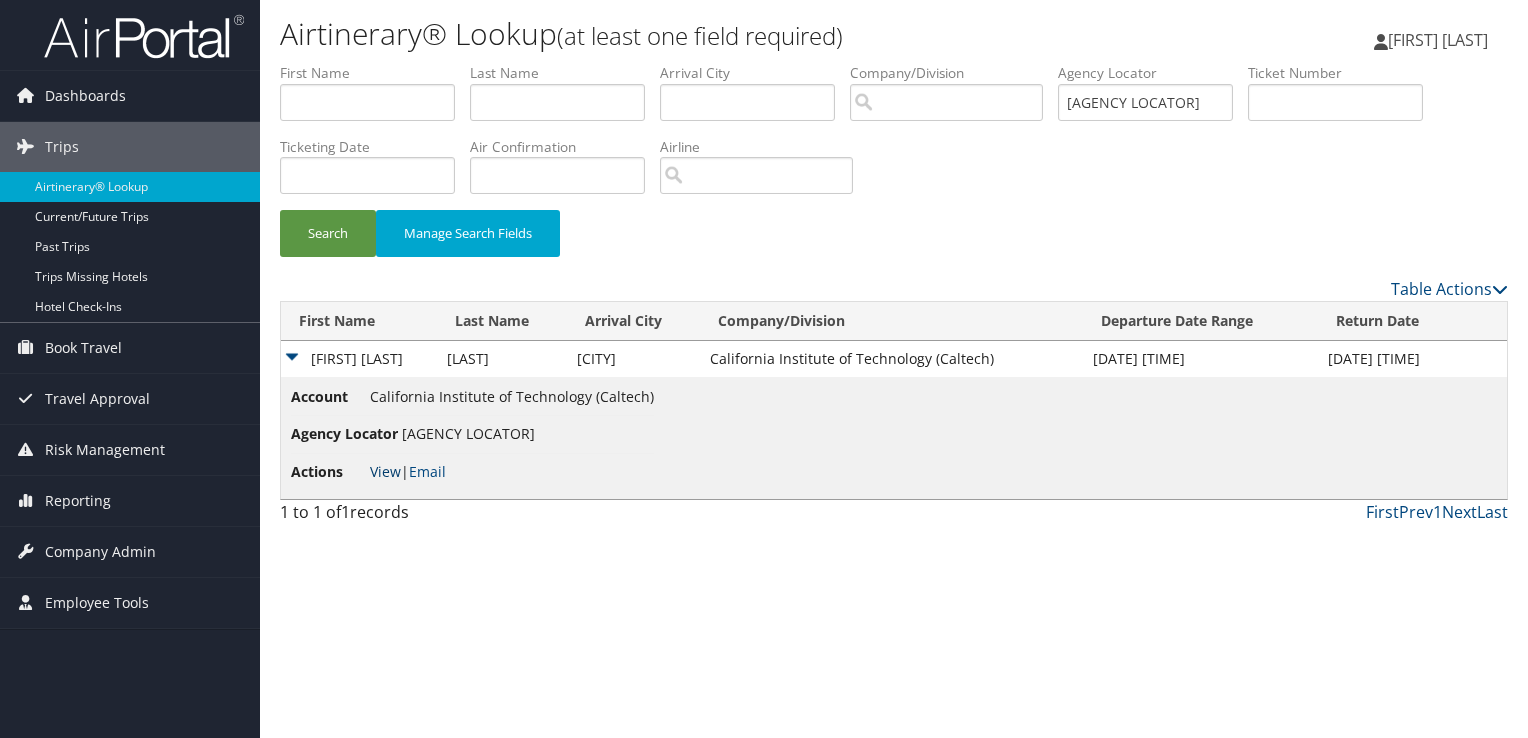 click on "View" at bounding box center [385, 471] 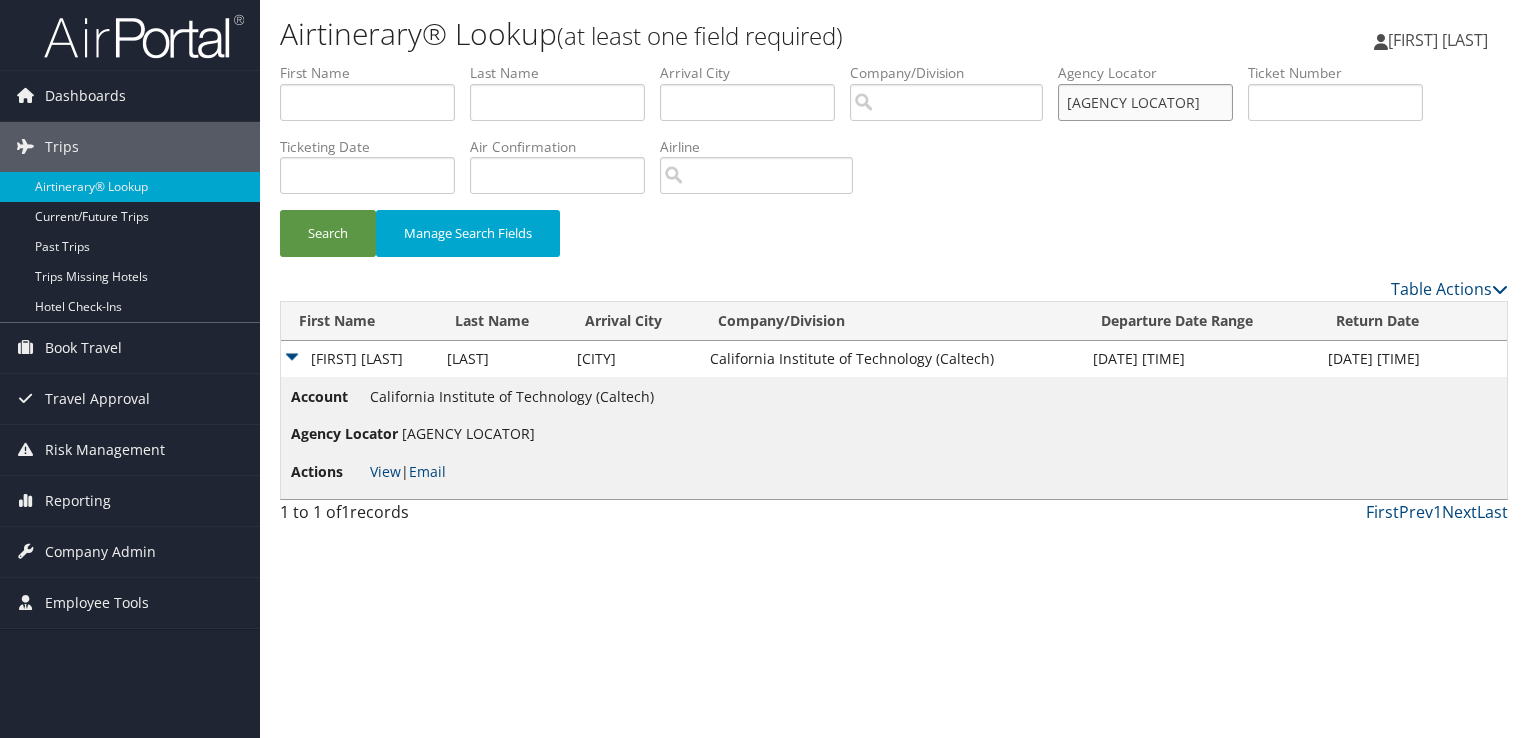 drag, startPoint x: 1156, startPoint y: 103, endPoint x: 792, endPoint y: 127, distance: 364.79034 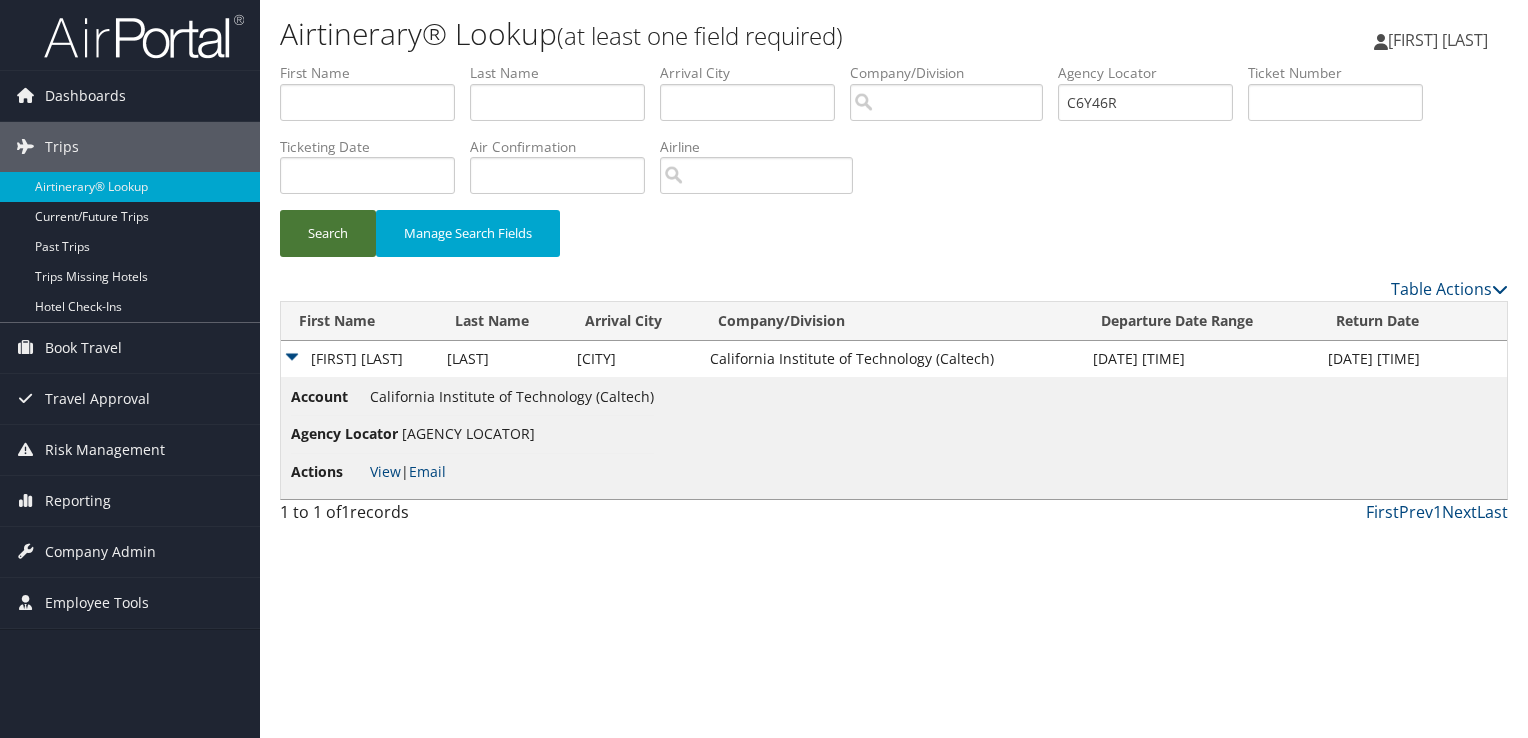 drag, startPoint x: 280, startPoint y: 254, endPoint x: 330, endPoint y: 238, distance: 52.49762 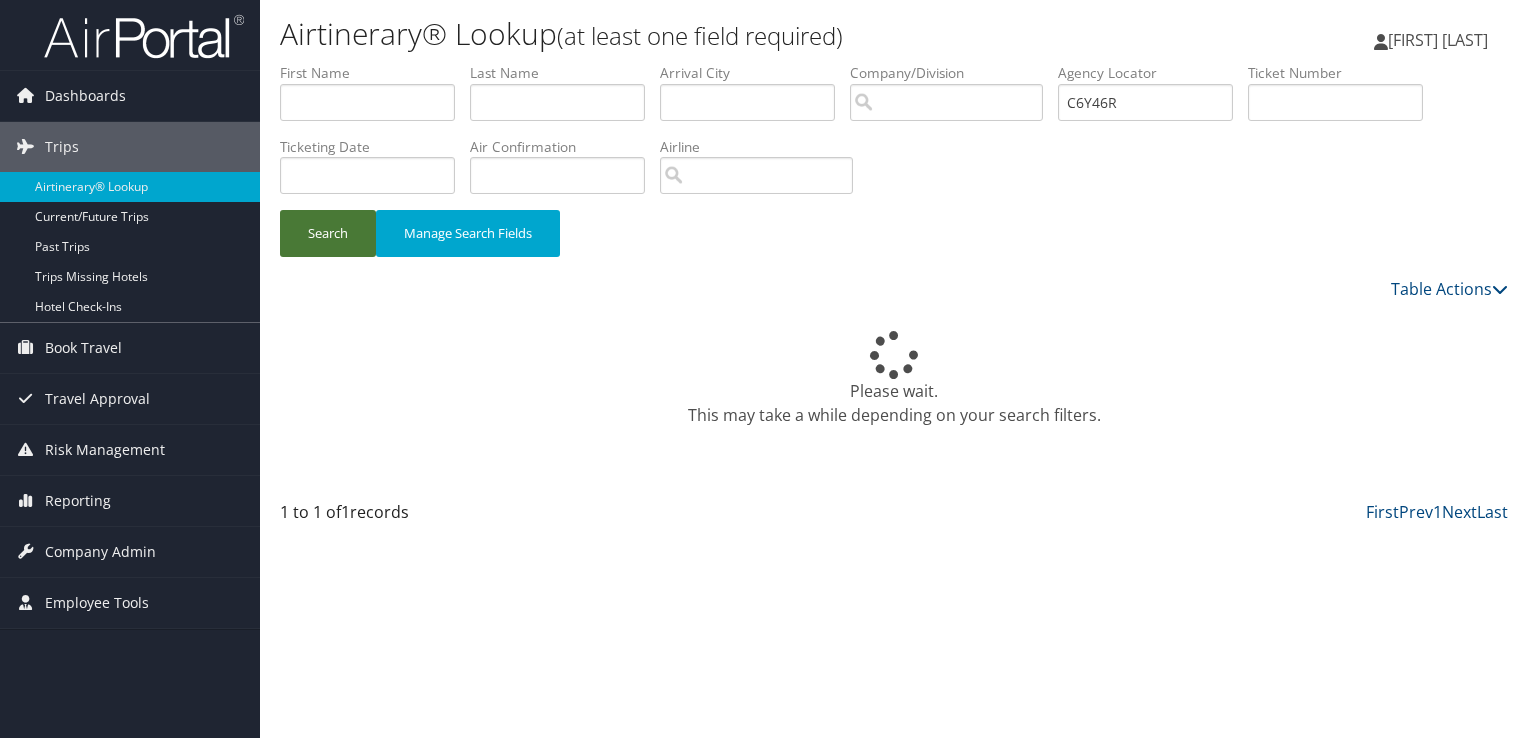 click on "Search" at bounding box center [328, 233] 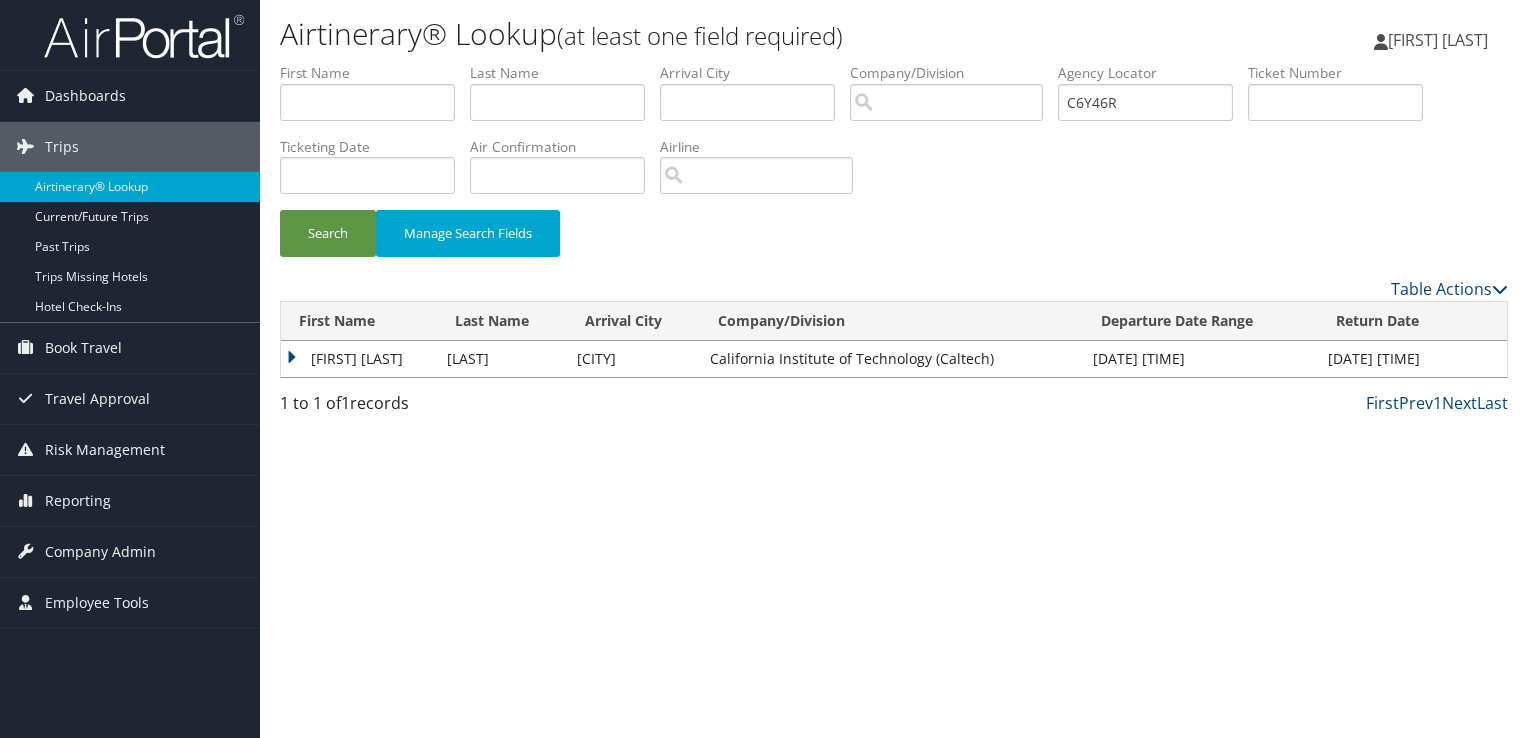 click on "First Name Last Name Arrival City Company/Division Departure Date Range Return Date Account Agency Locator Actions SAMUEL HOLLAND FOXMAN Vancouver California Institute of Technology (Caltech) Aug 12, 2025 6:41 PM Aug 14, 2025 9:45 PM California Institute of Technology (Caltech) C6Y46R View  |  Email" at bounding box center (894, 339) 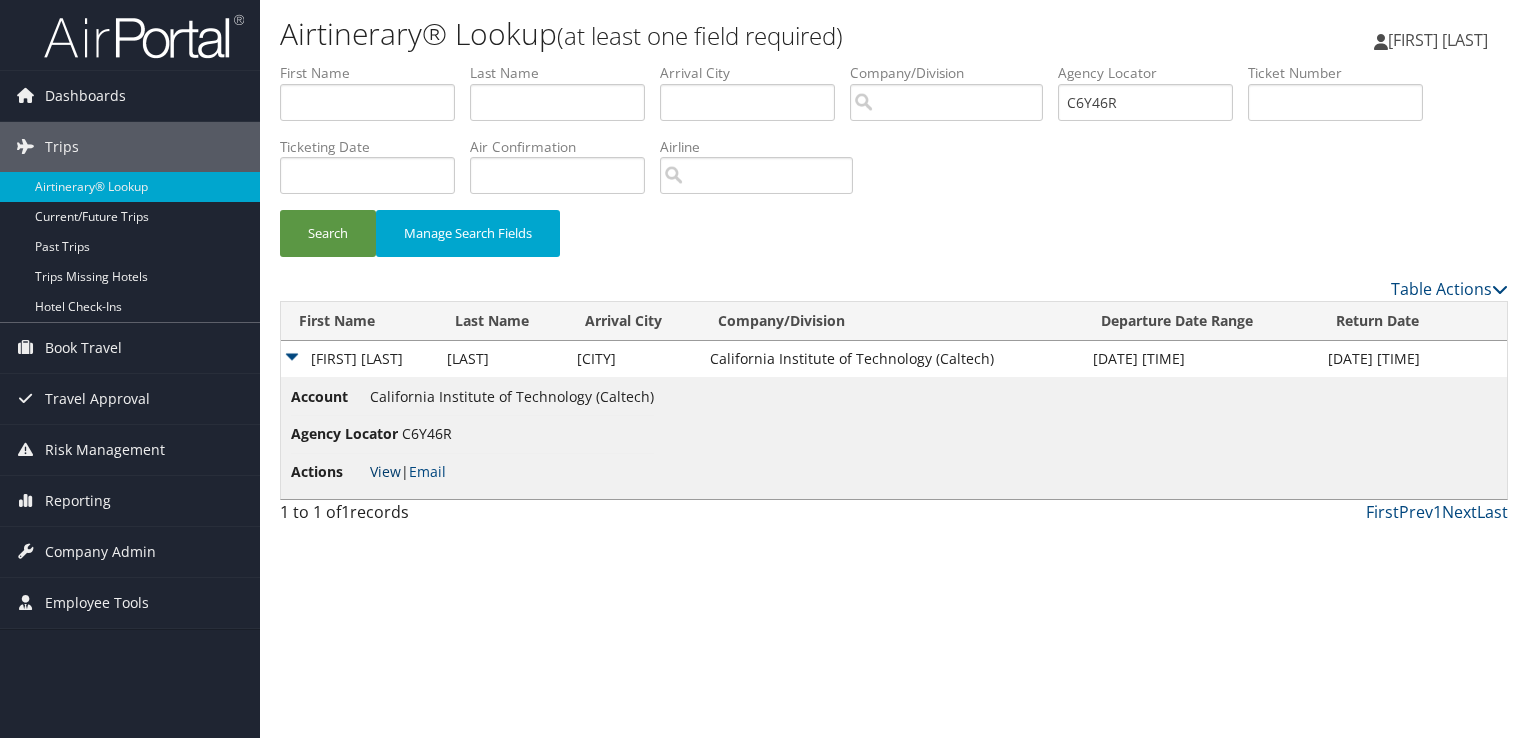 click on "View" at bounding box center [385, 471] 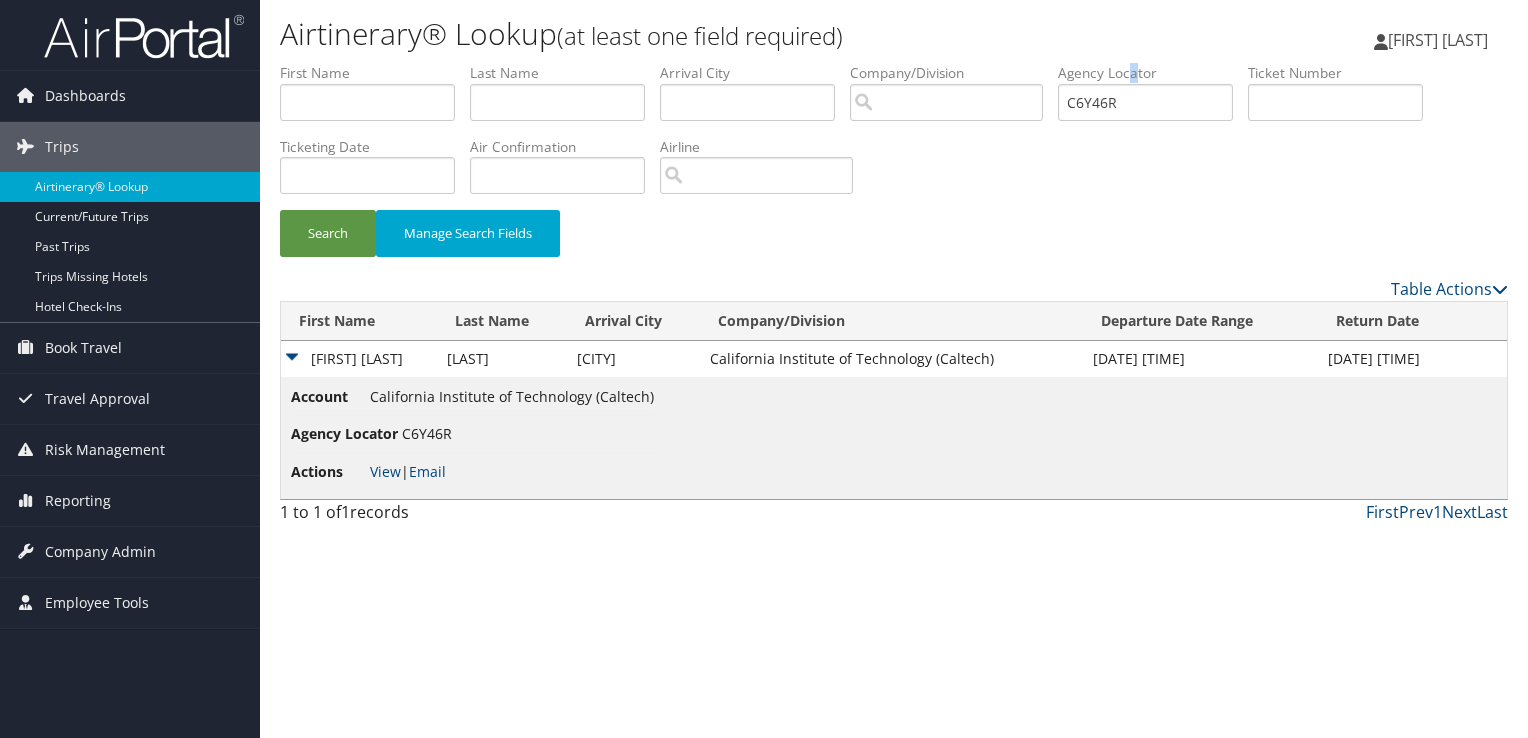 click on "Agency Locator" at bounding box center [1153, 73] 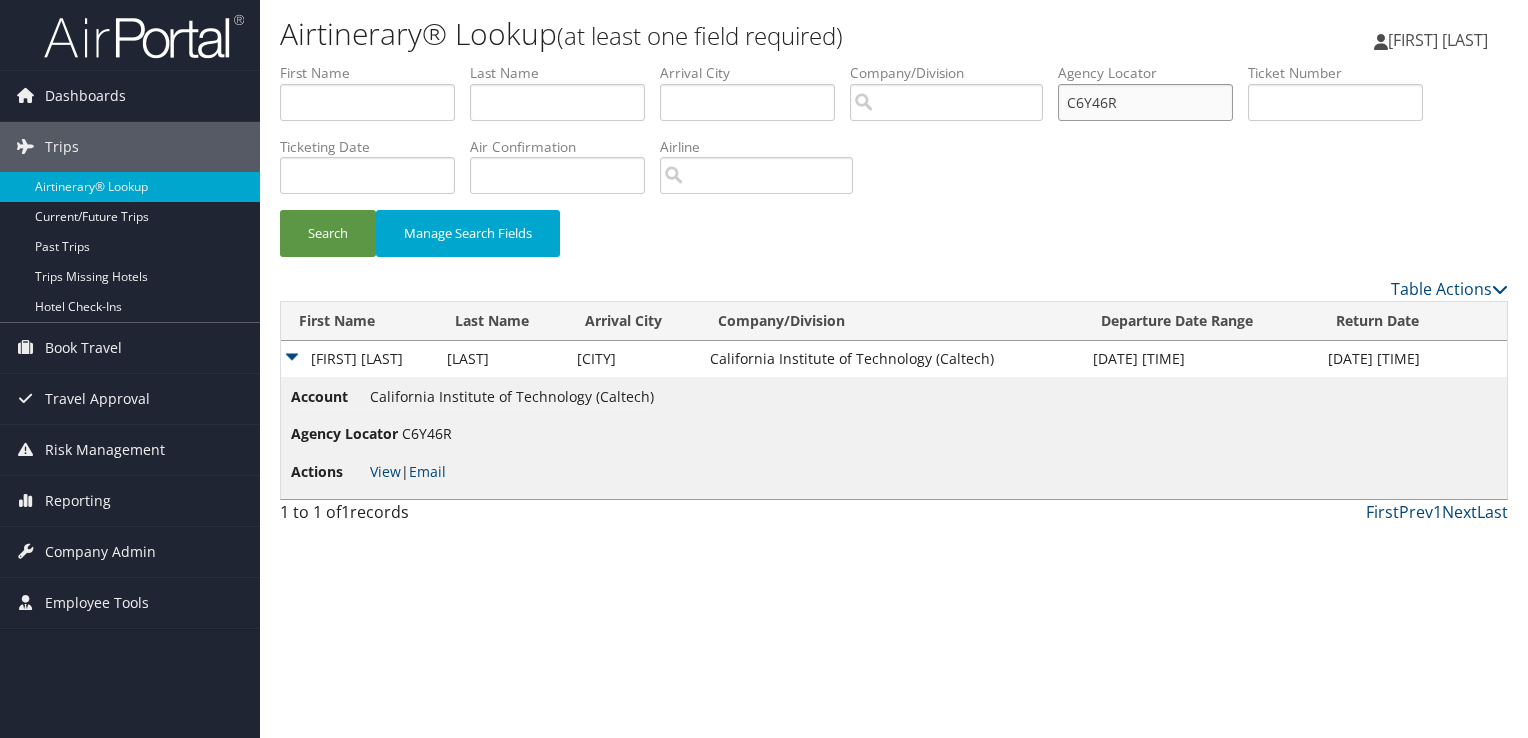 drag, startPoint x: 1139, startPoint y: 73, endPoint x: 1008, endPoint y: 106, distance: 135.09256 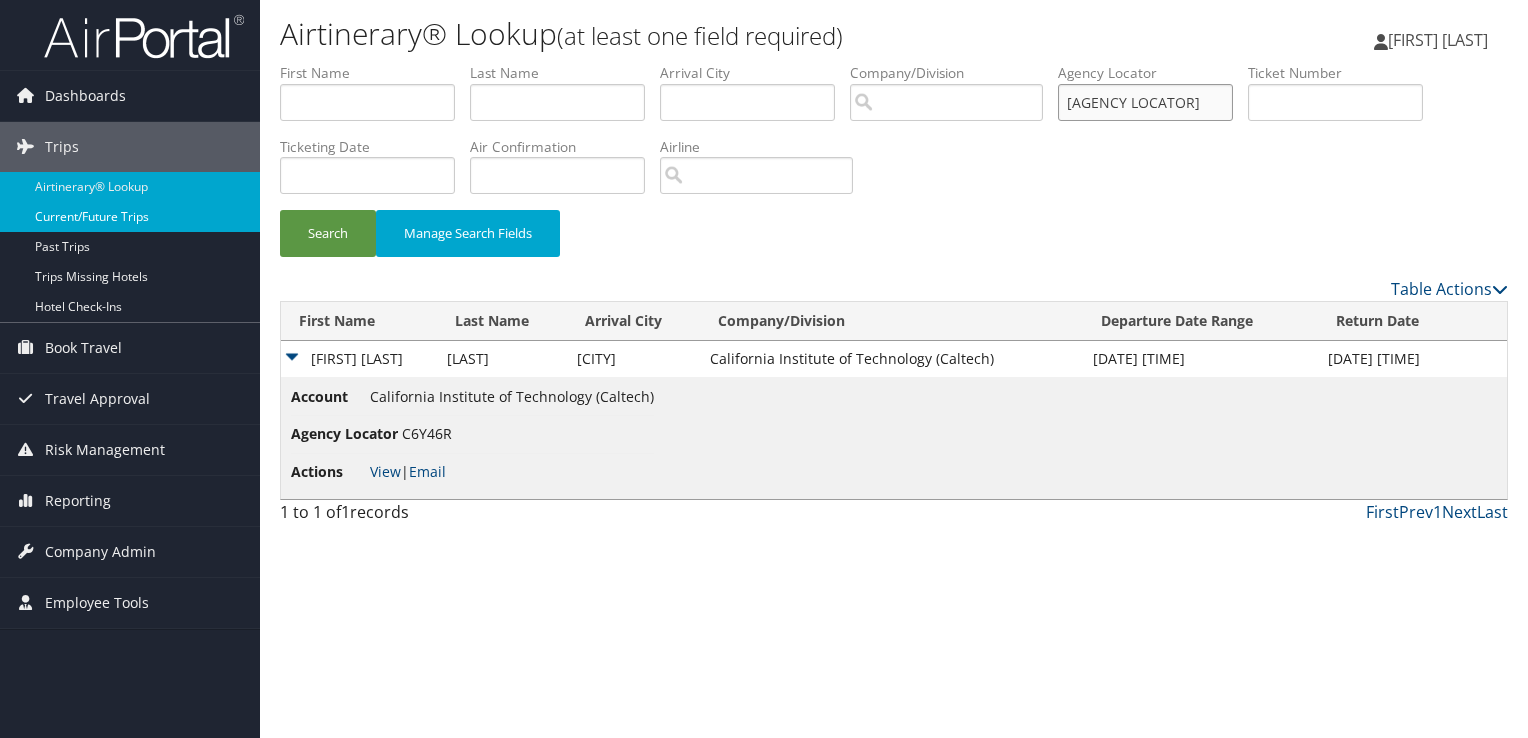 type on "C6XDB7" 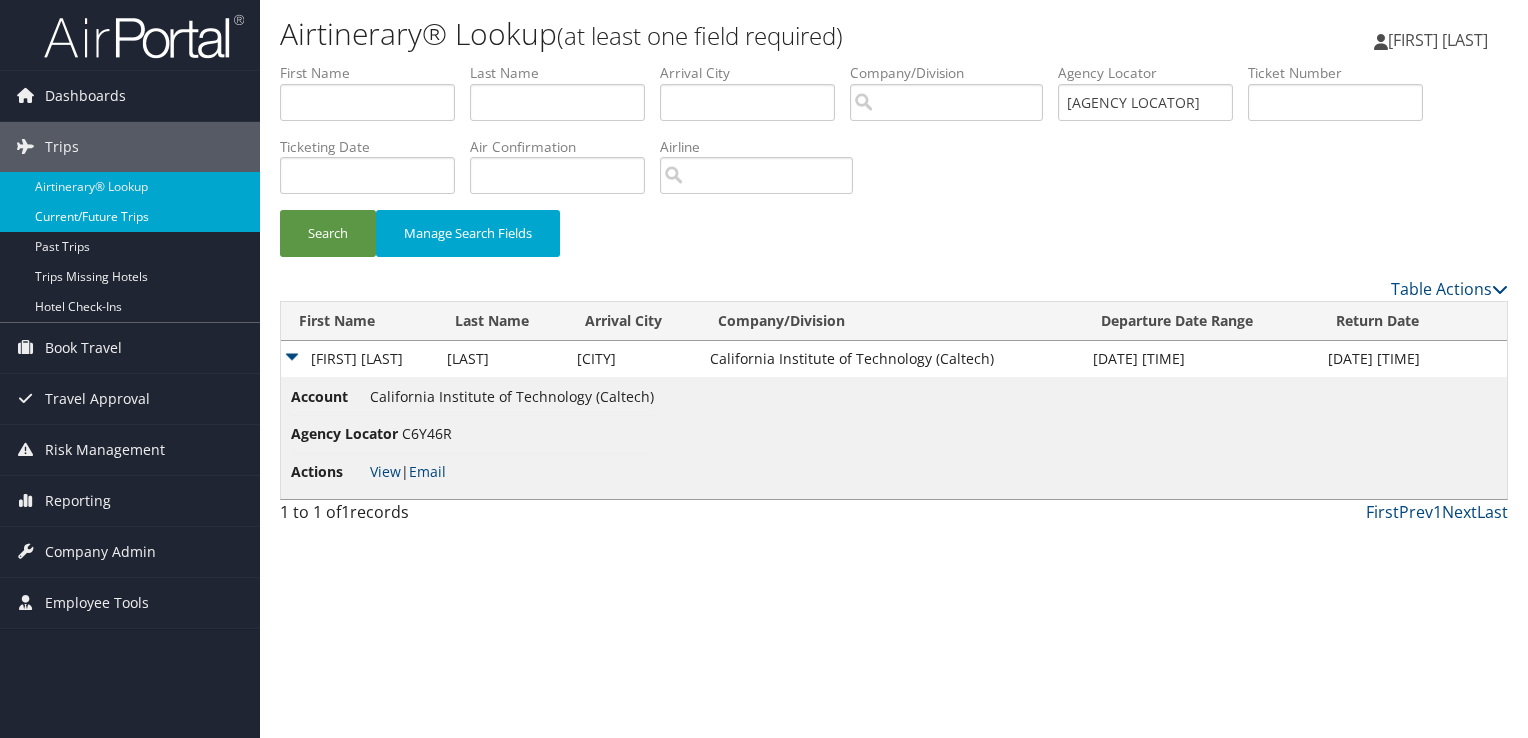 click on "Current/Future Trips" at bounding box center [130, 217] 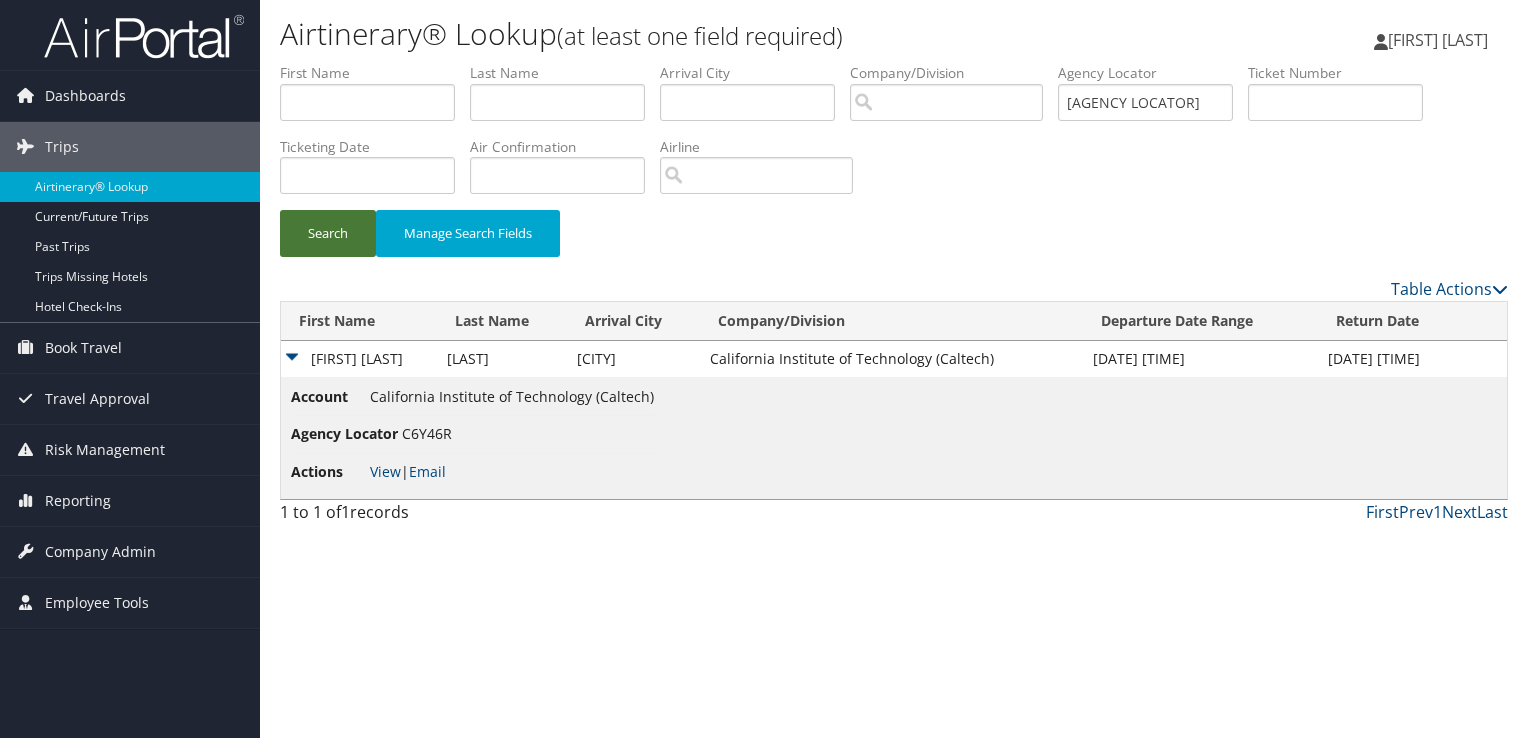 click on "Search" at bounding box center (328, 233) 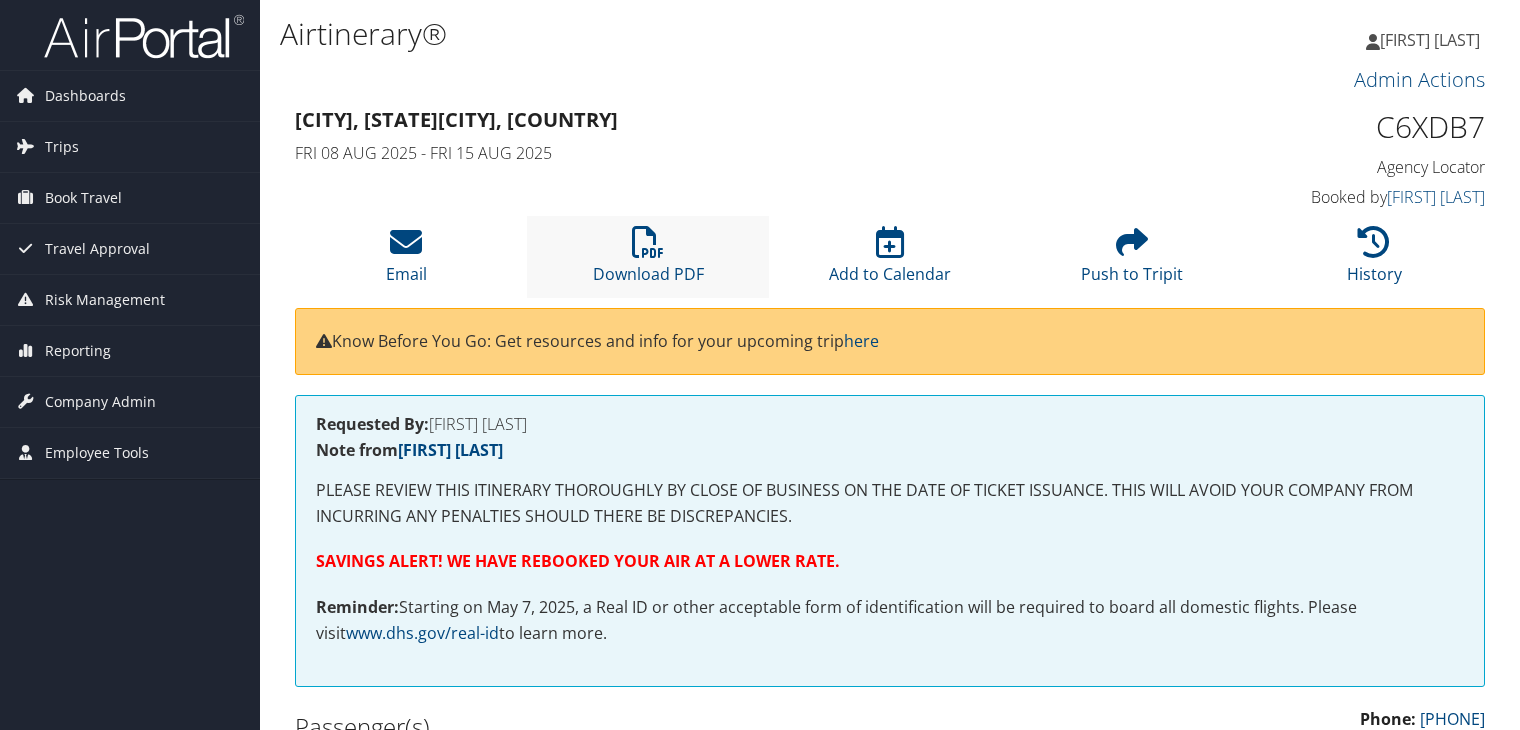 scroll, scrollTop: 0, scrollLeft: 0, axis: both 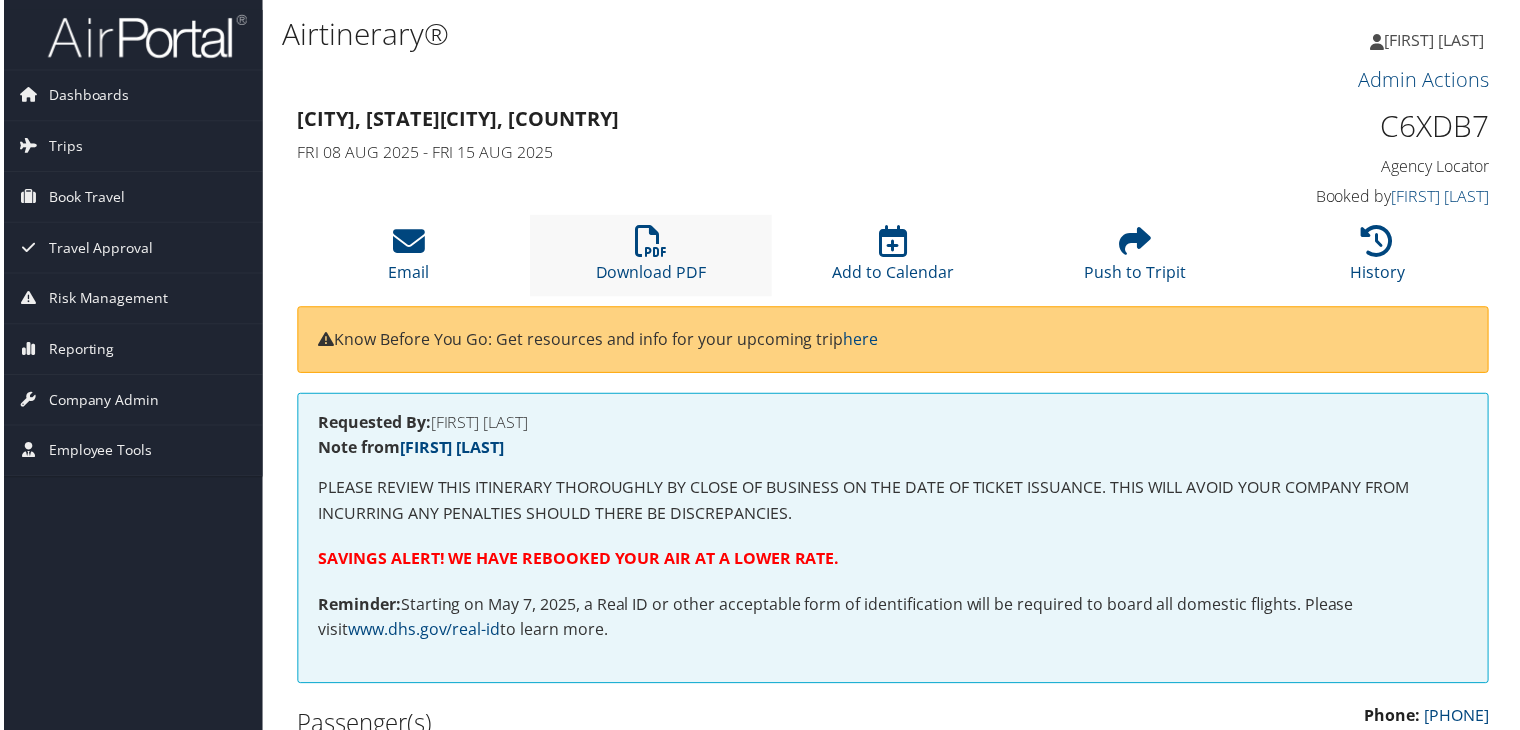 click on "Download PDF" at bounding box center [651, 256] 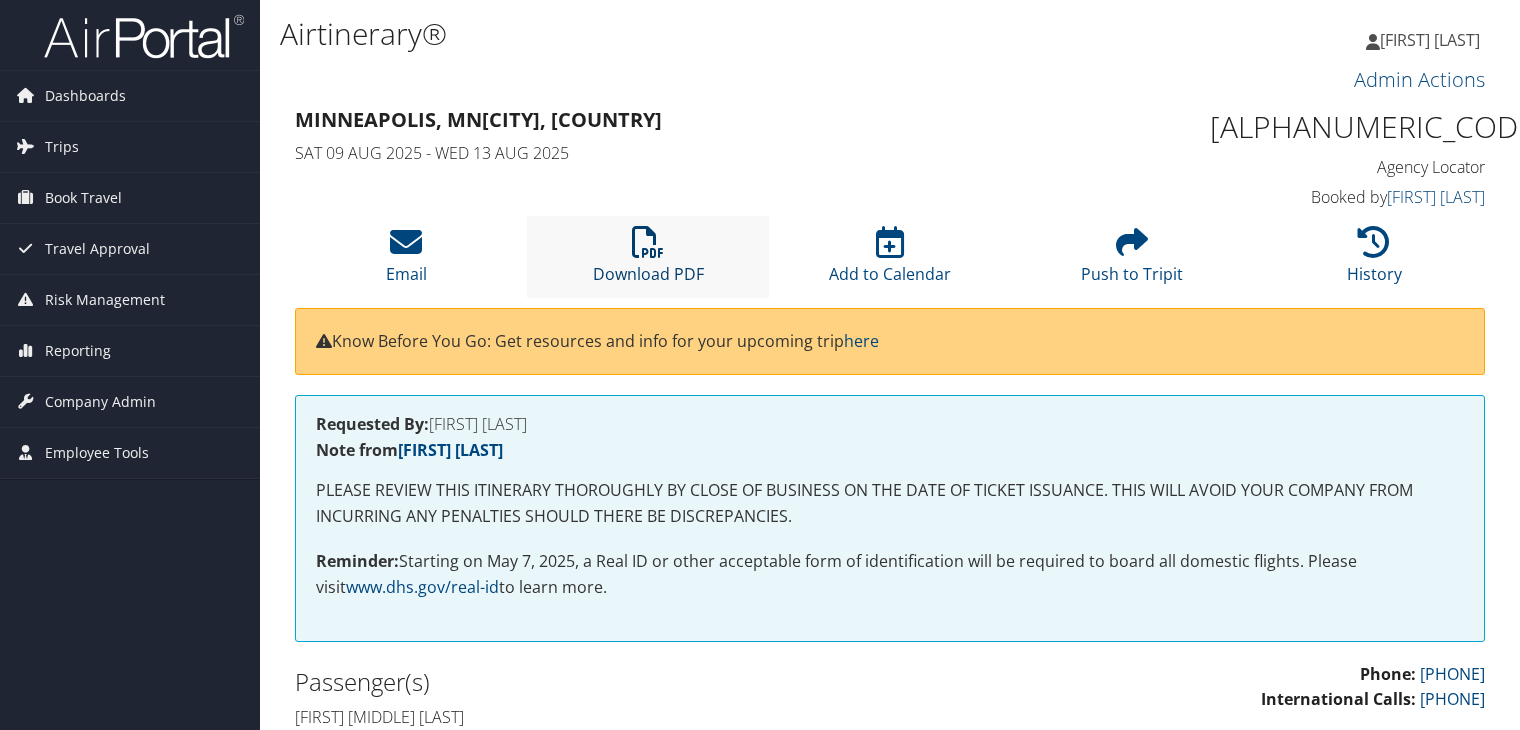 scroll, scrollTop: 0, scrollLeft: 0, axis: both 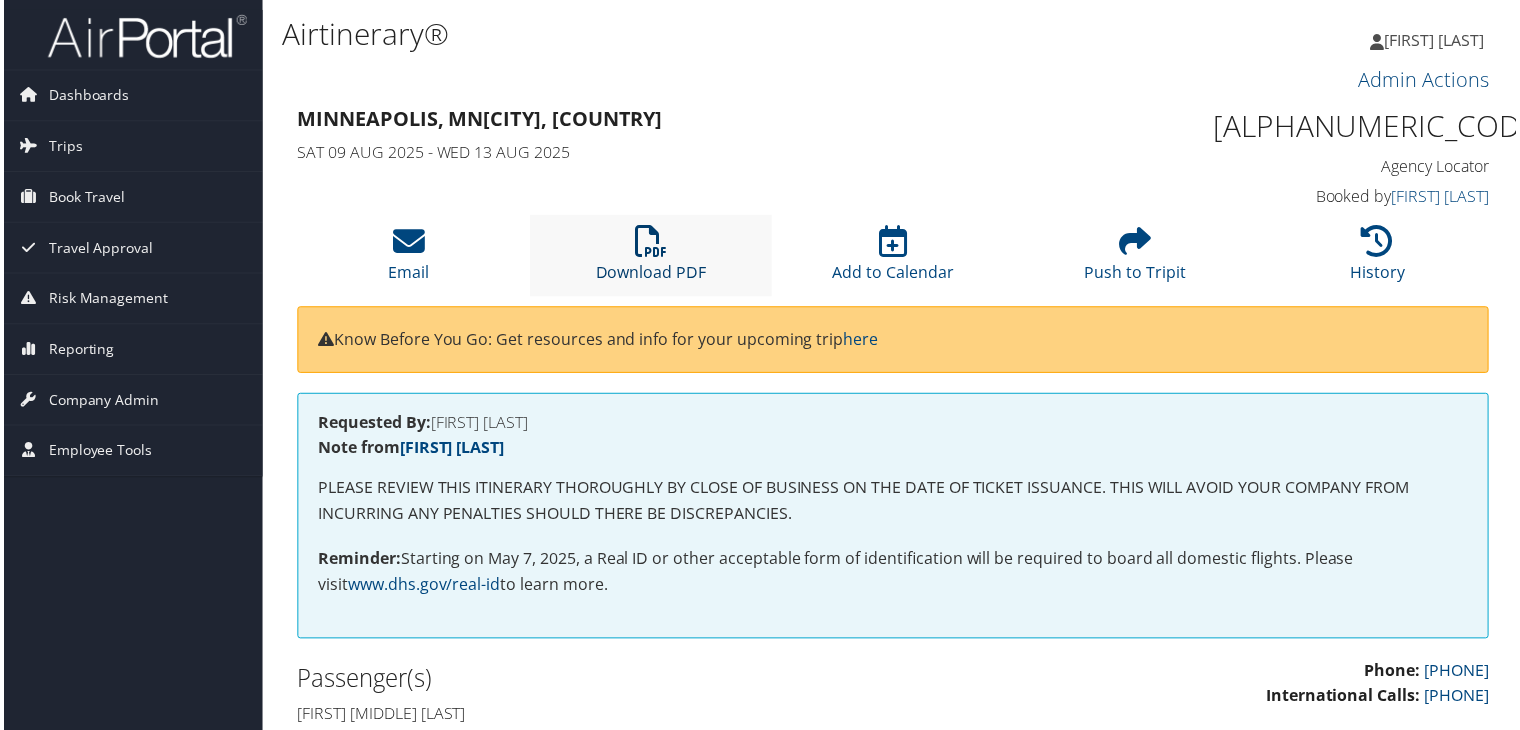 click at bounding box center (650, 242) 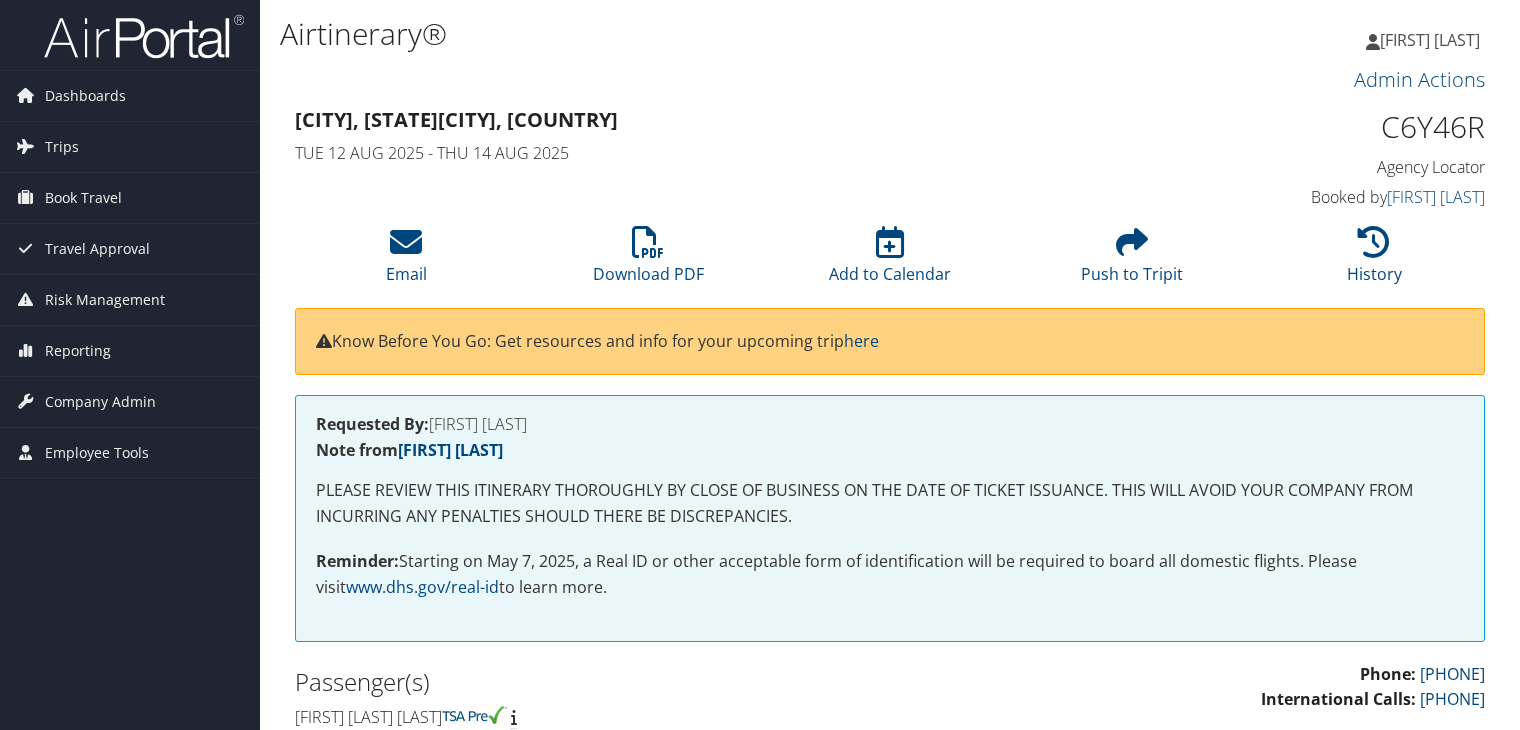 scroll, scrollTop: 0, scrollLeft: 0, axis: both 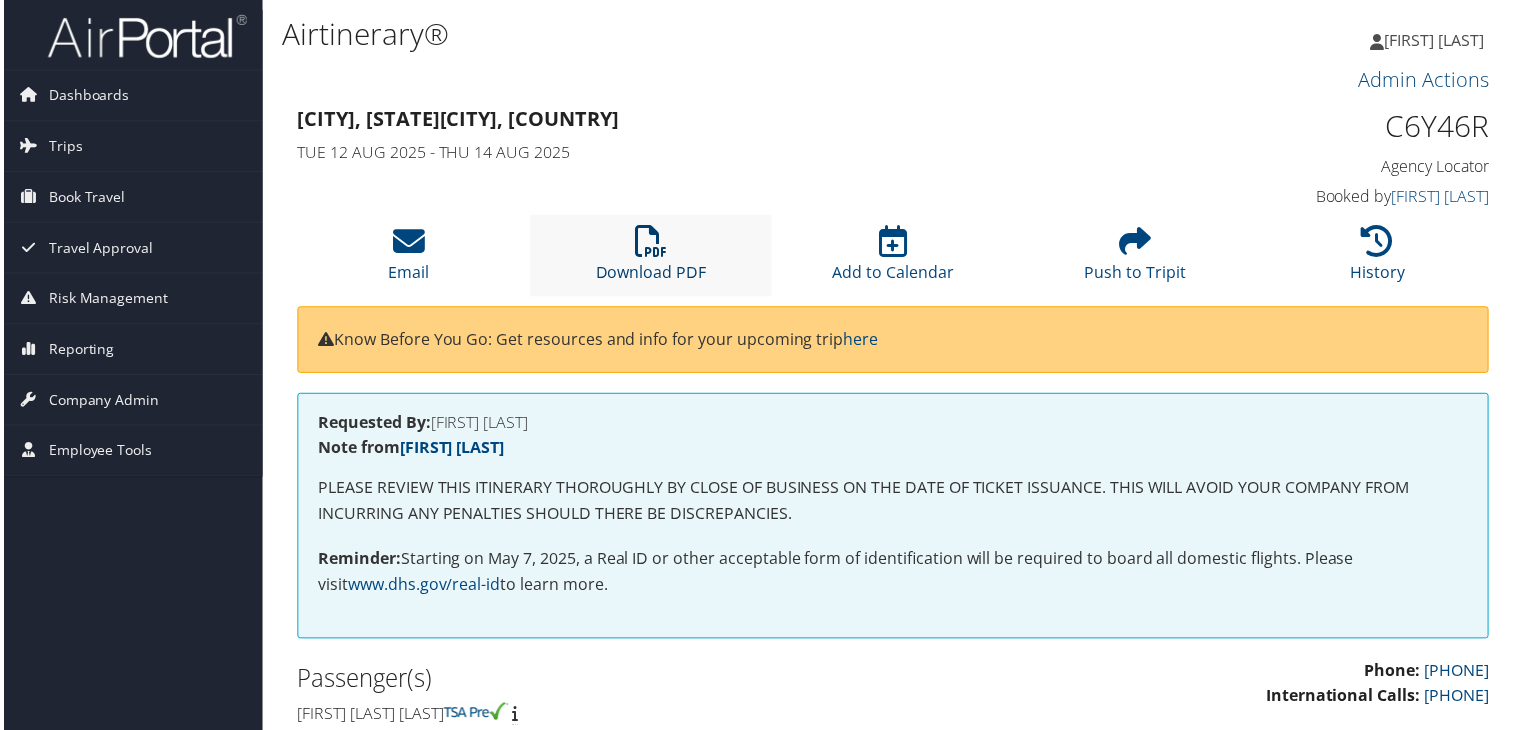 click on "Download PDF" at bounding box center (650, 261) 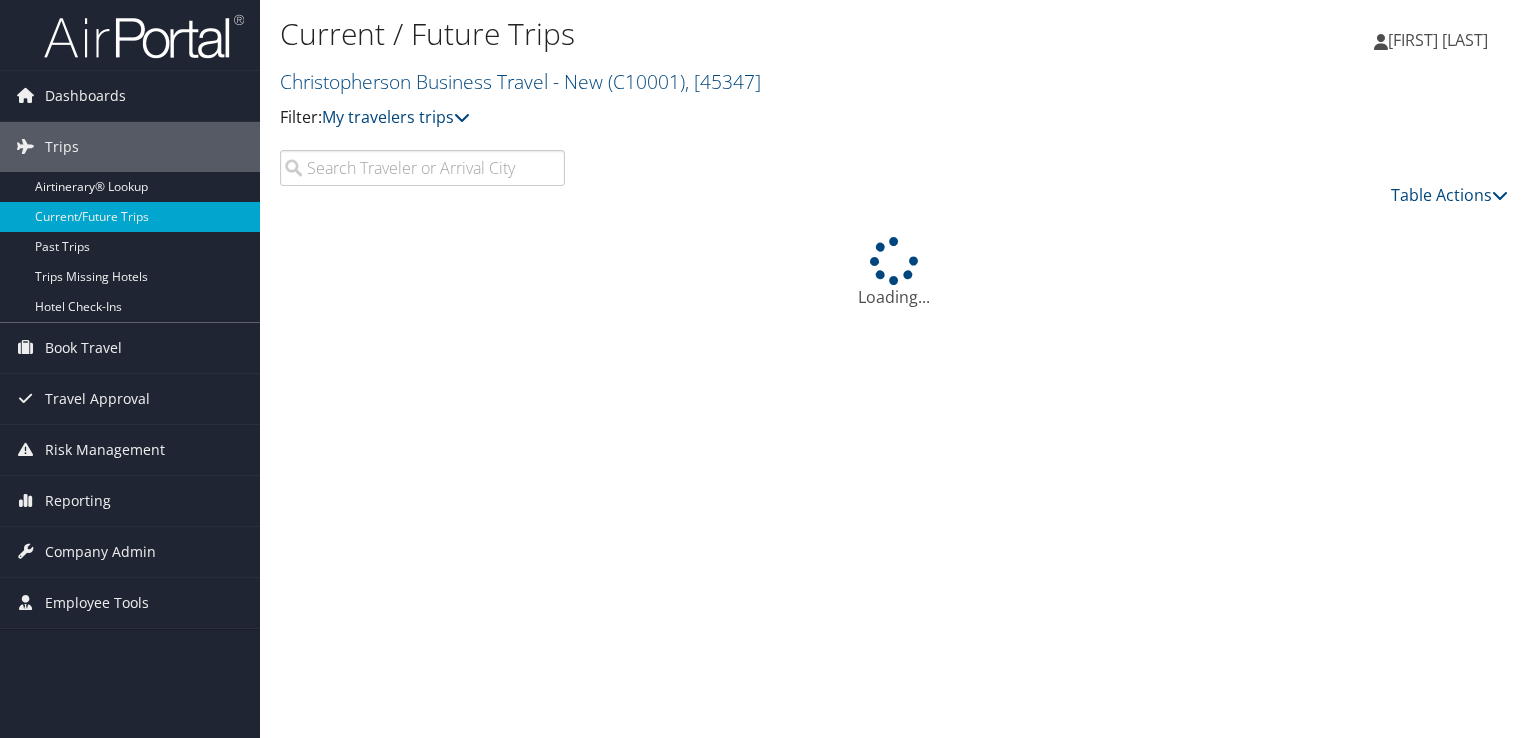 scroll, scrollTop: 0, scrollLeft: 0, axis: both 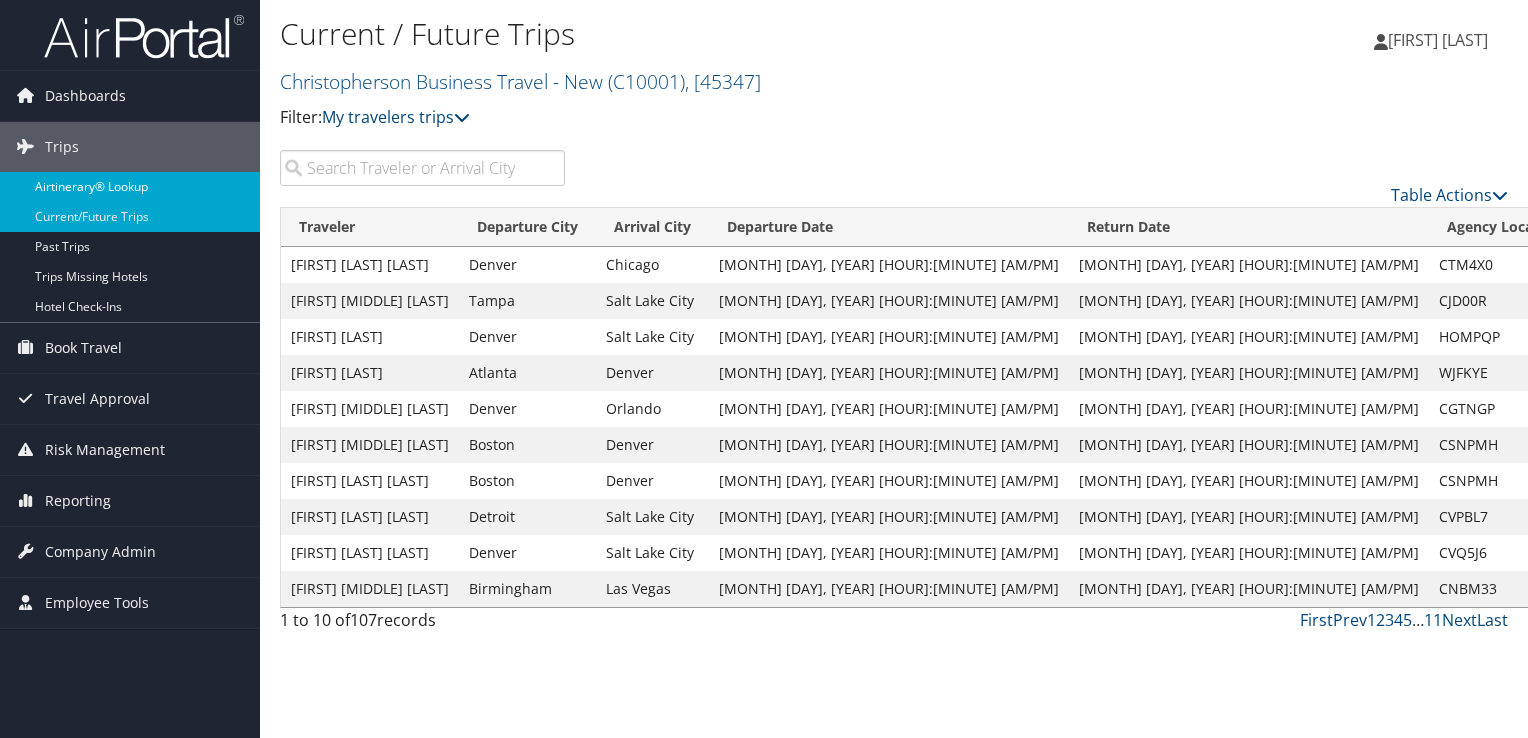 click on "Airtinerary® Lookup" at bounding box center (130, 187) 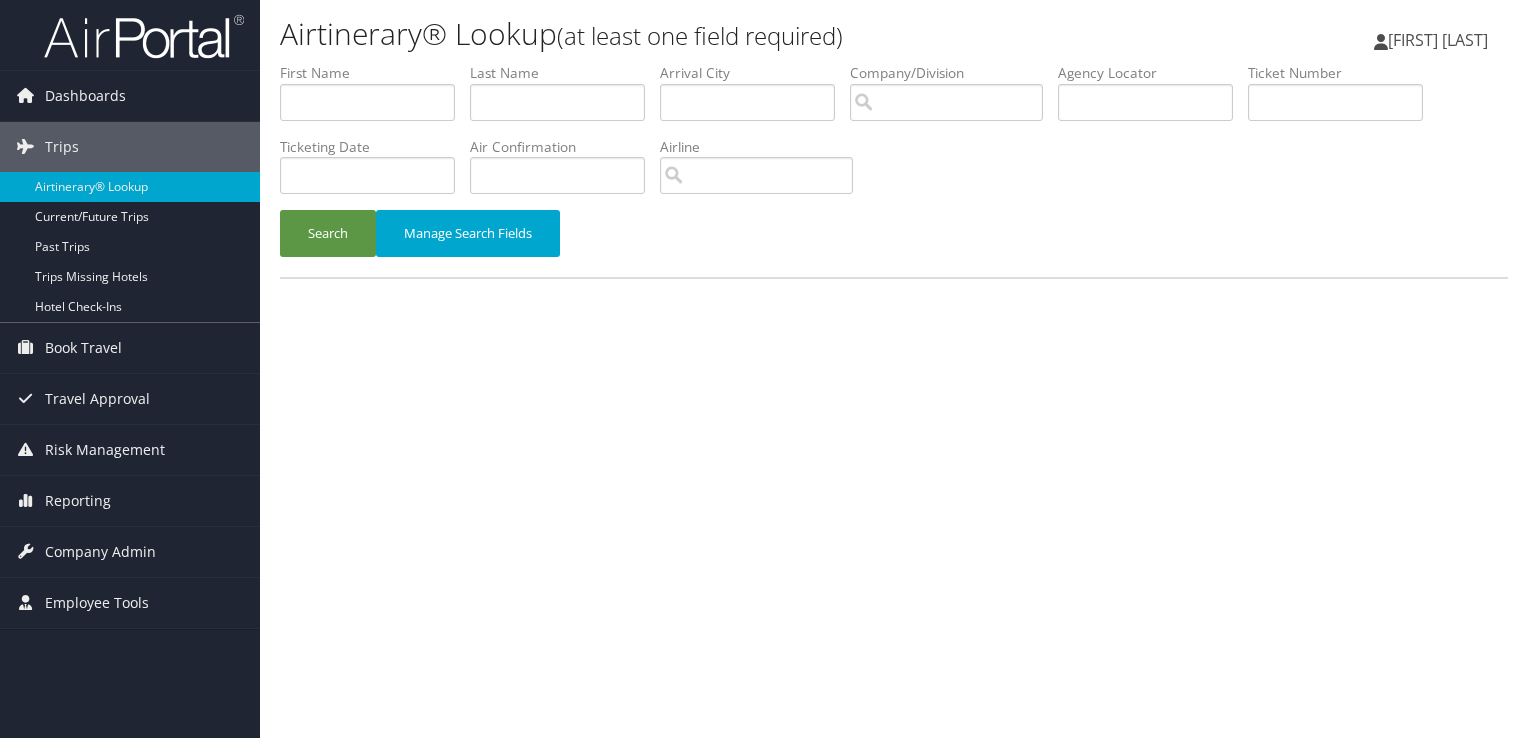 scroll, scrollTop: 0, scrollLeft: 0, axis: both 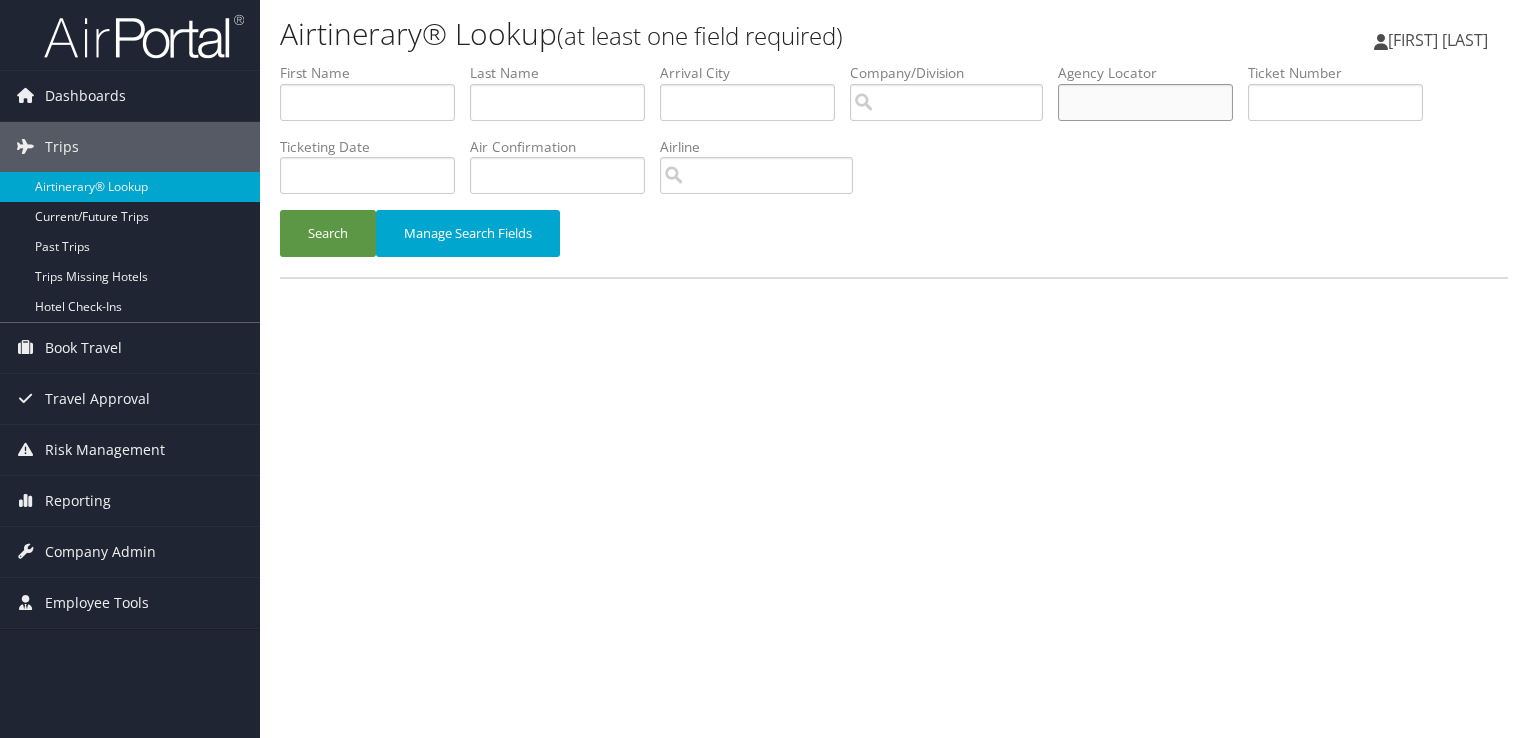 click at bounding box center (1145, 102) 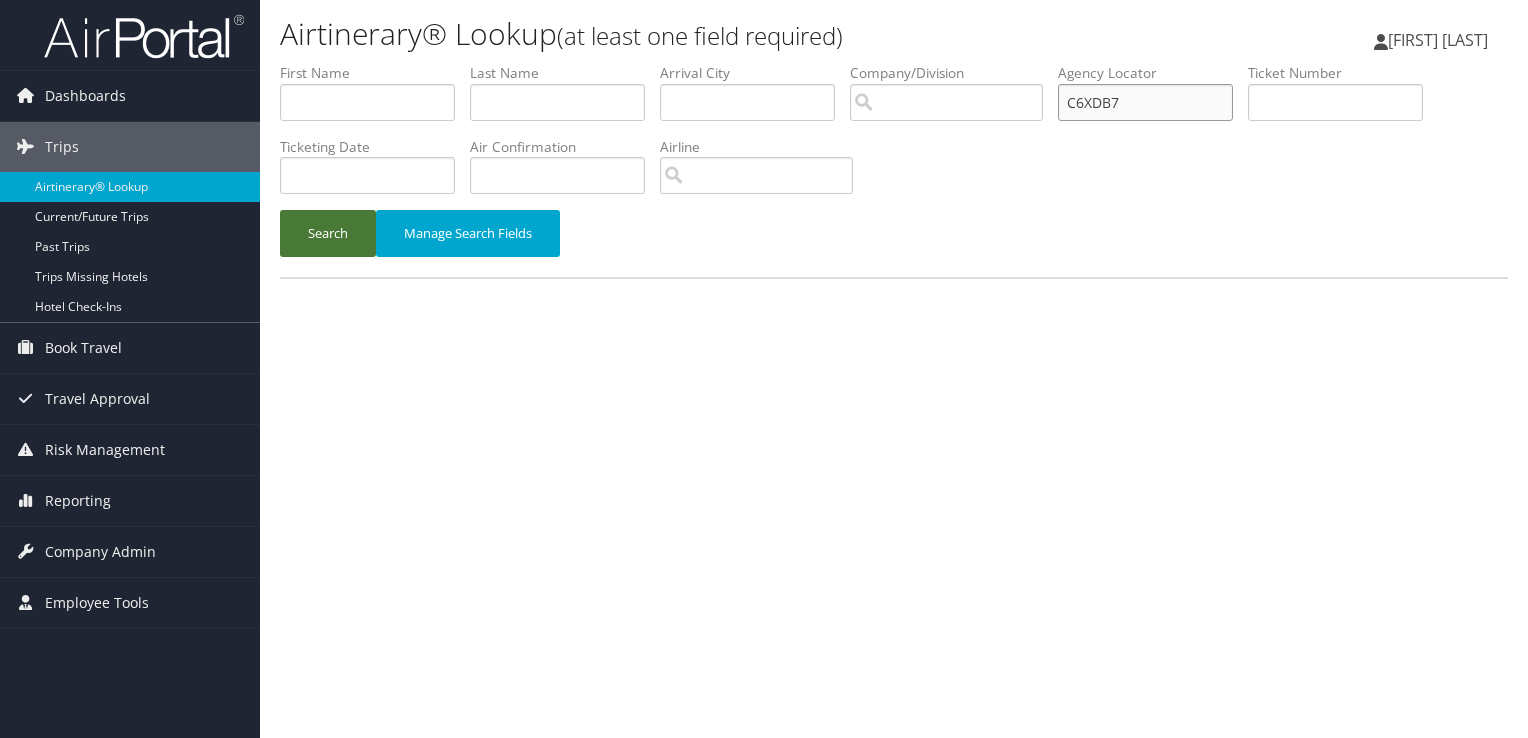 type on "C6XDB7" 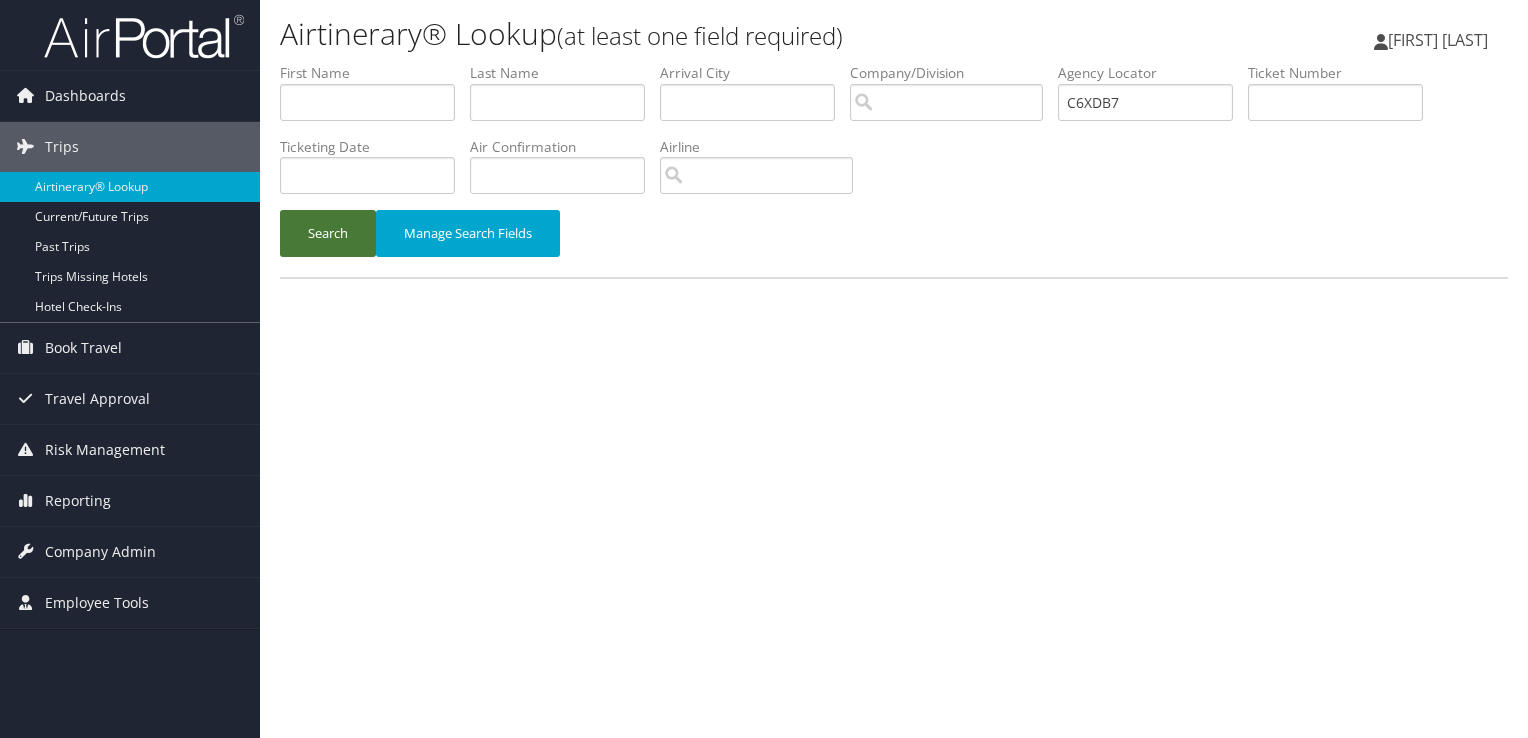click on "Search" at bounding box center [328, 233] 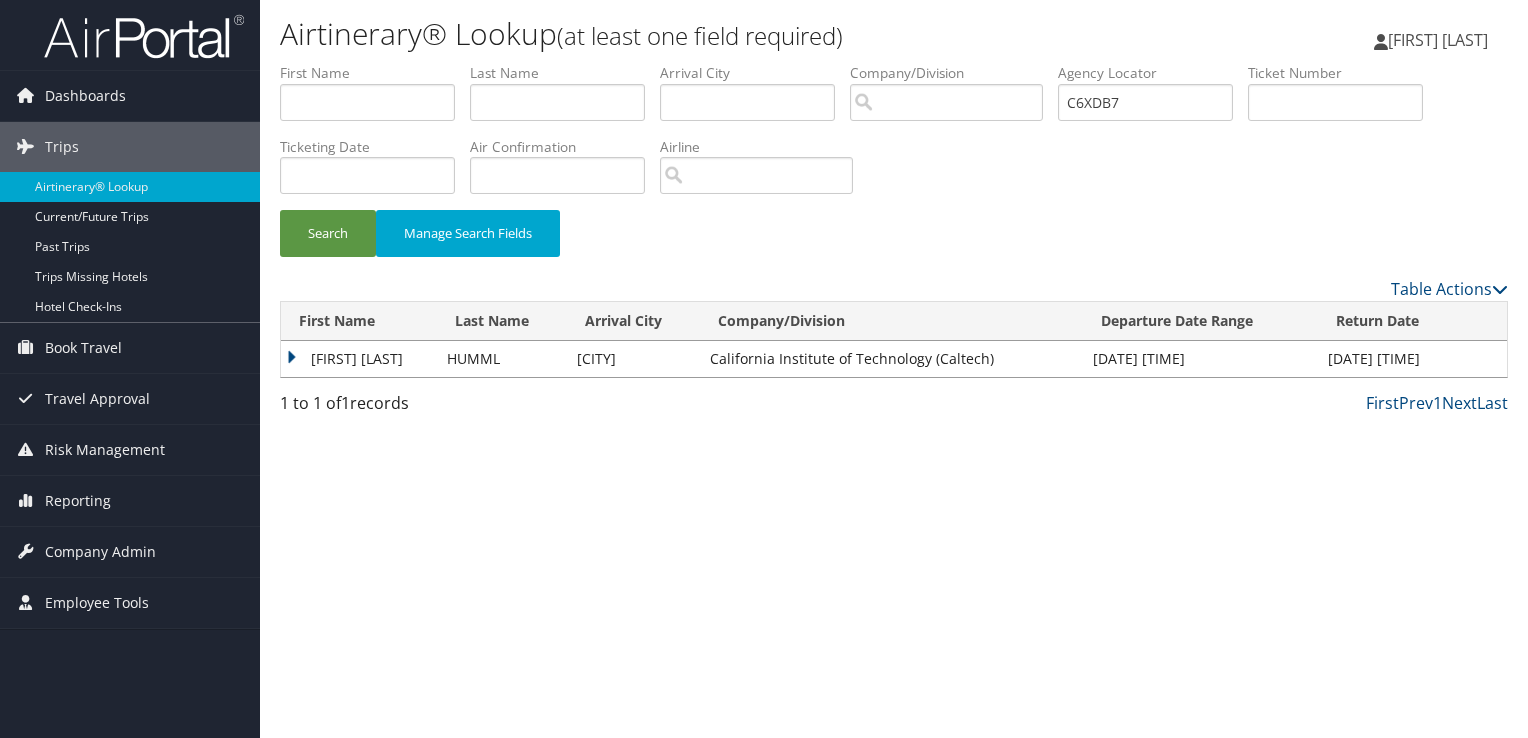 click on "[DATE] [TIME]" at bounding box center (1412, 359) 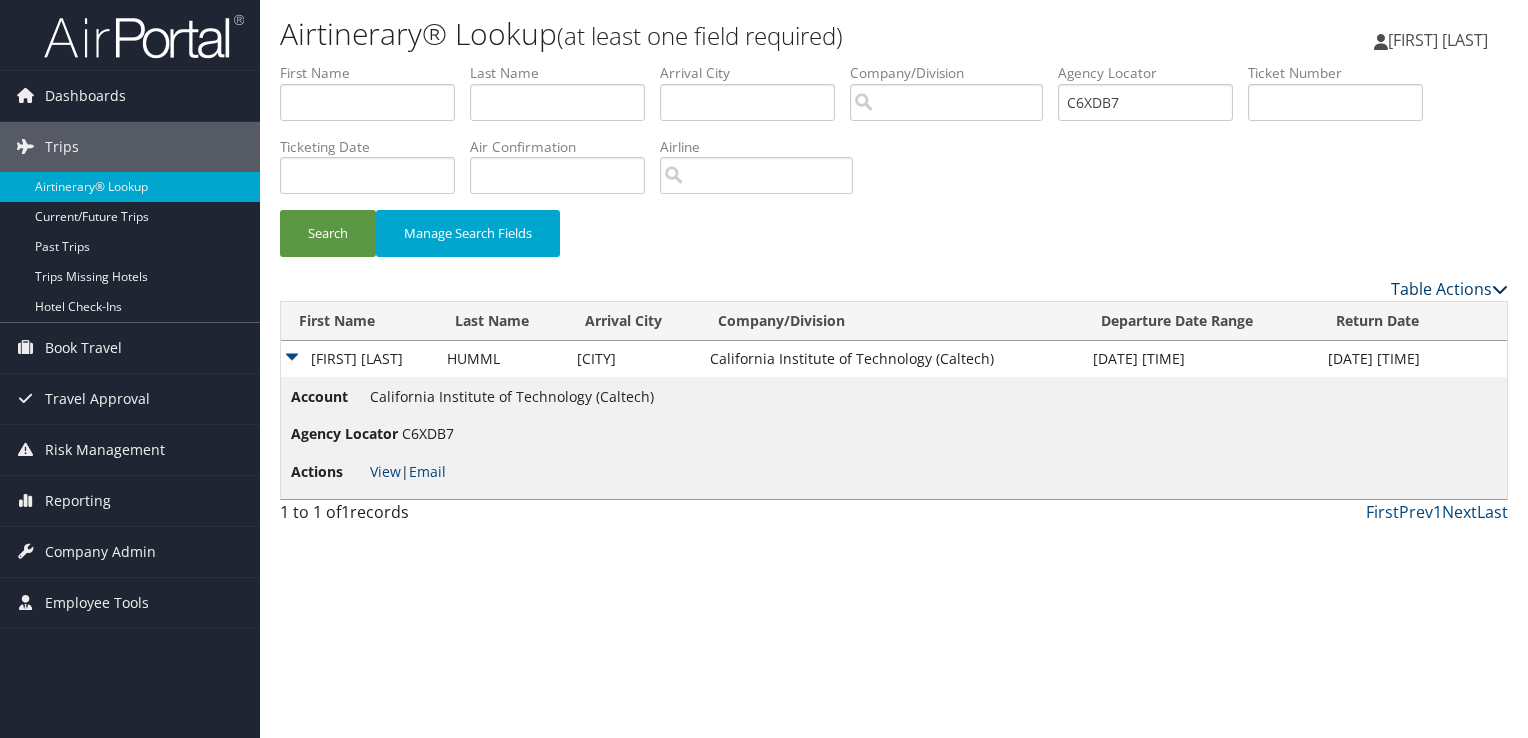 click on "Table Actions" at bounding box center (1449, 289) 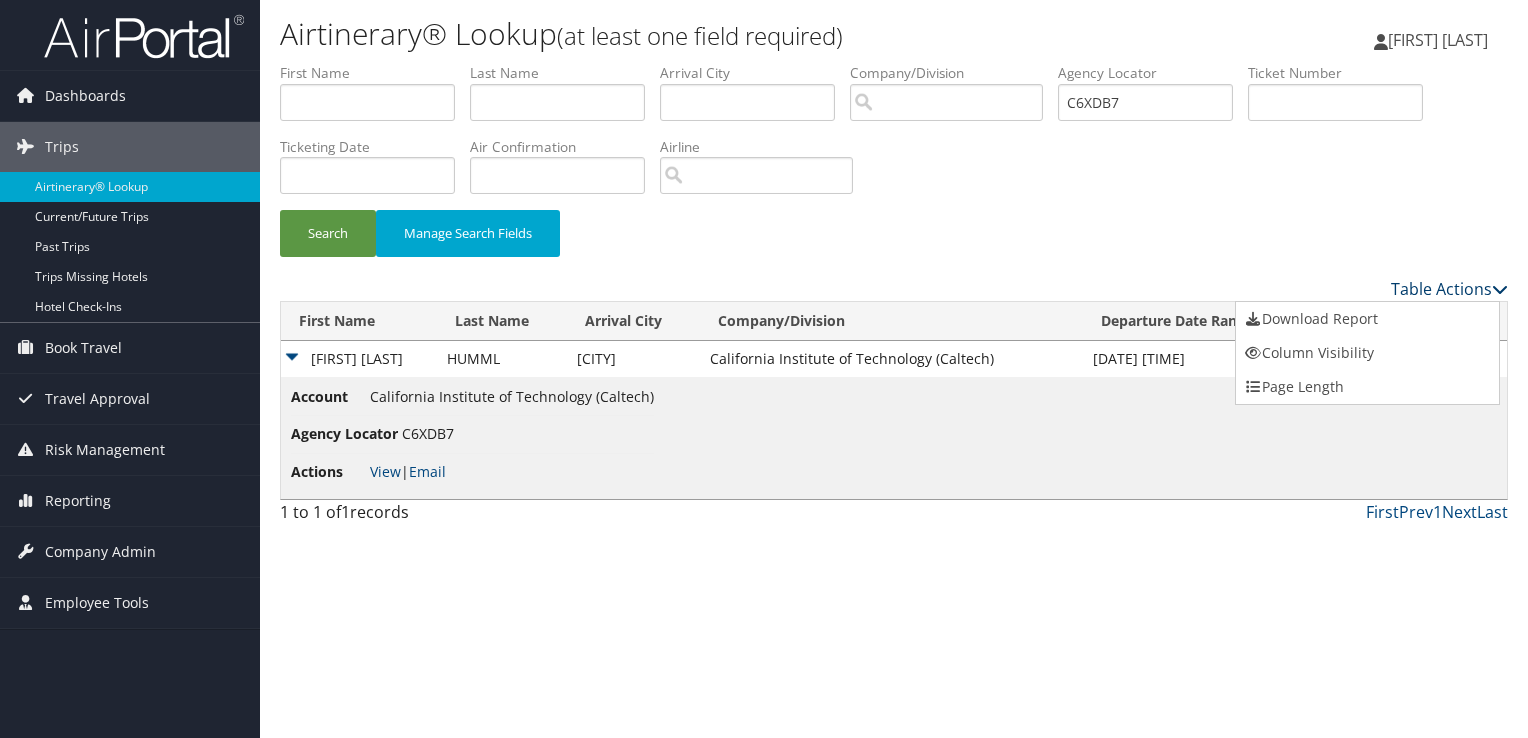click at bounding box center (764, 369) 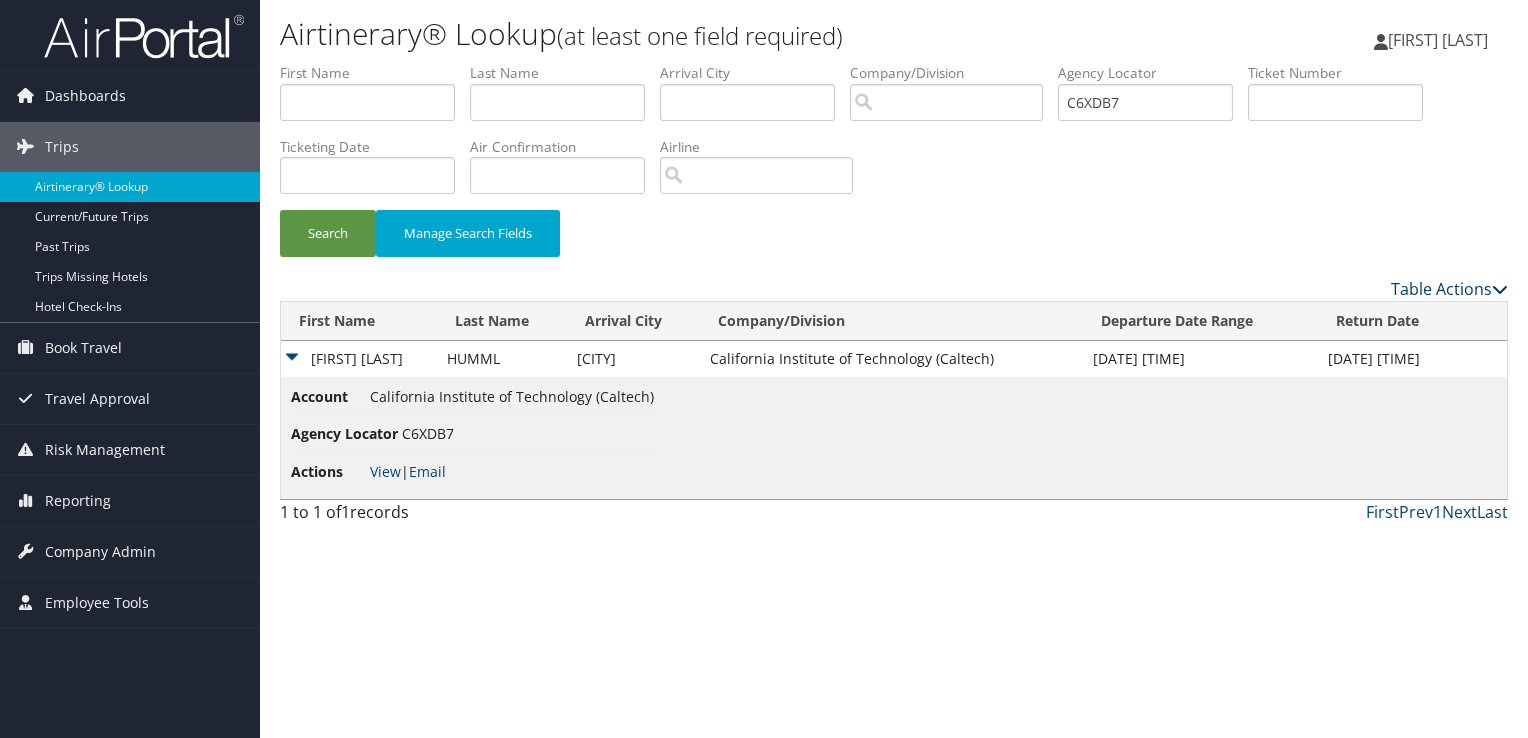 click on "Table Actions" at bounding box center [1449, 289] 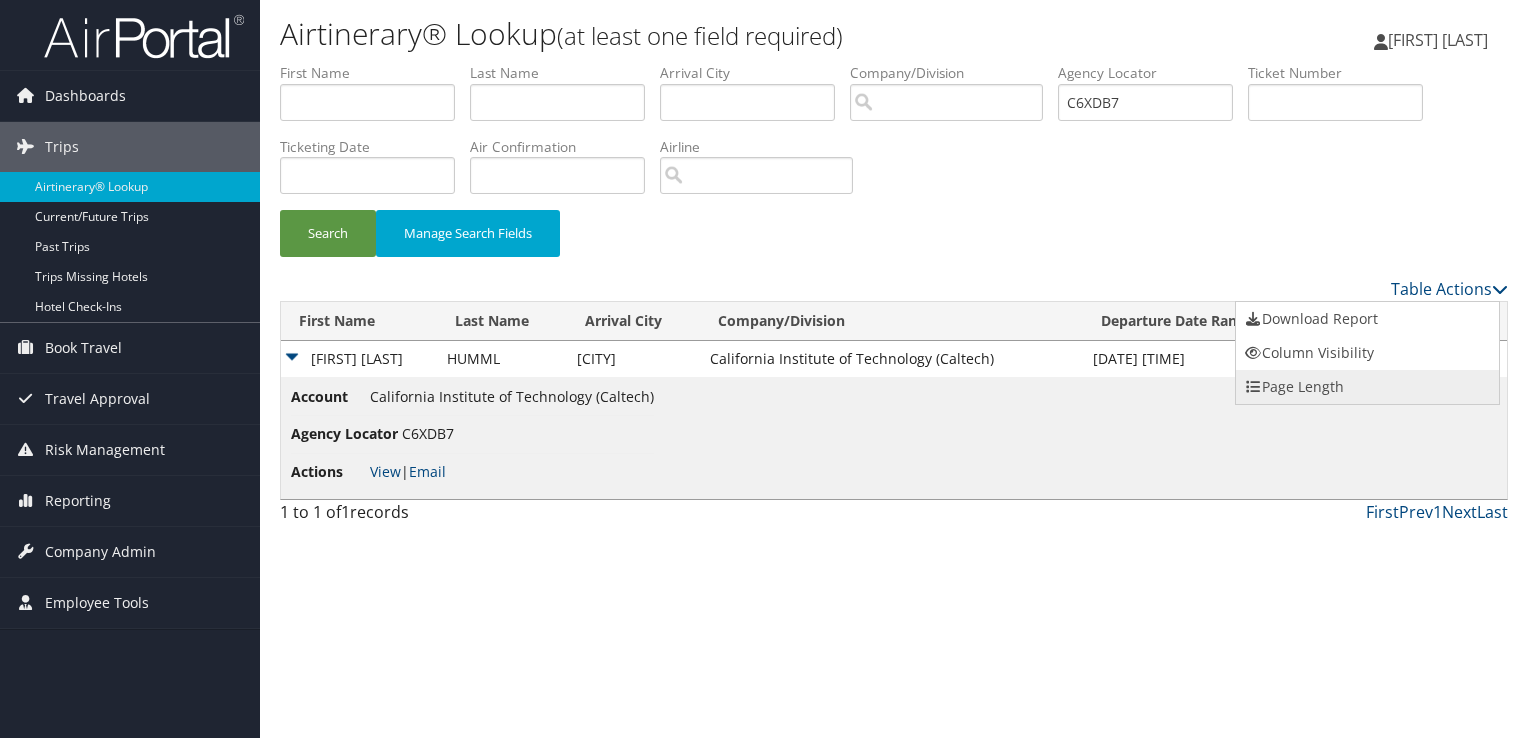 click on "Page Length" at bounding box center [1367, 387] 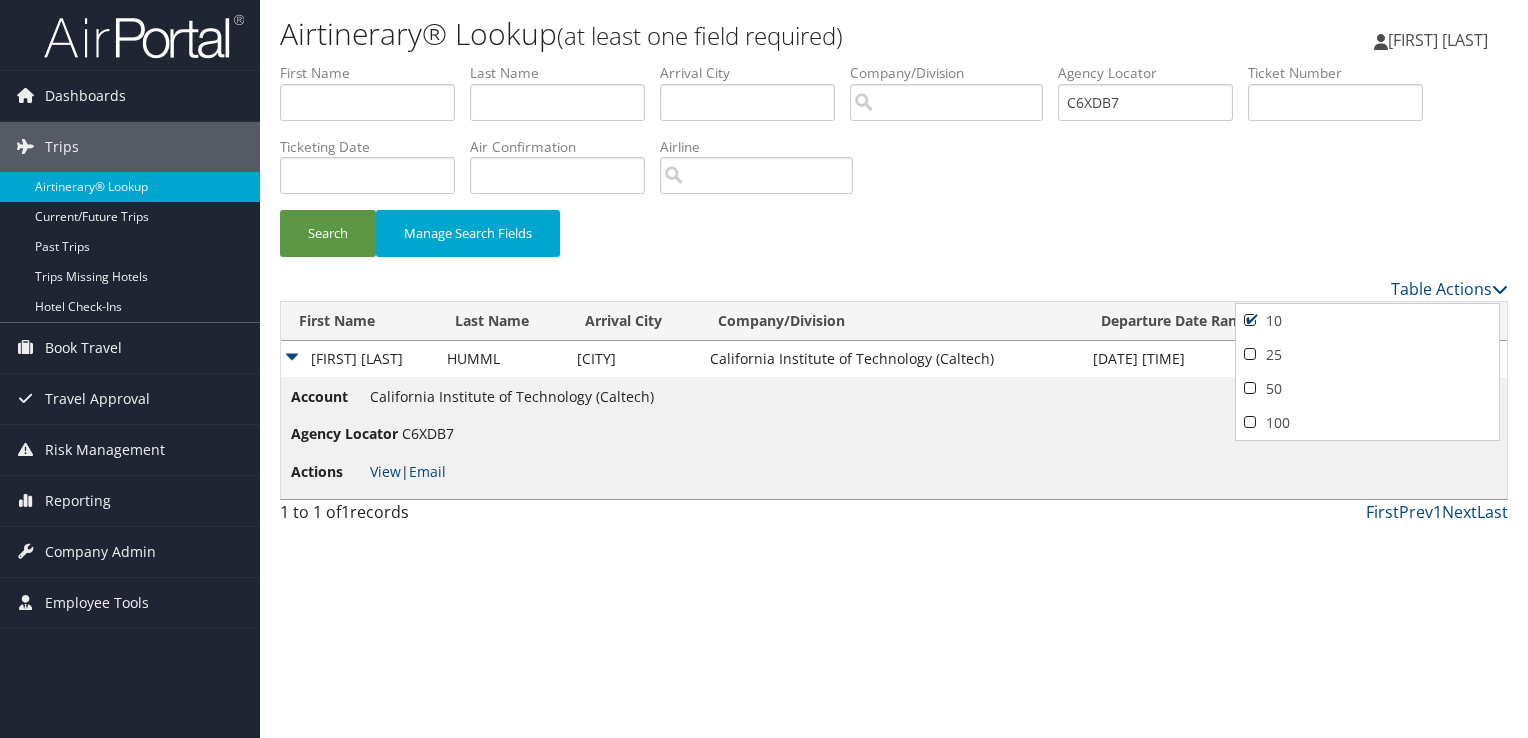 click at bounding box center (764, 369) 